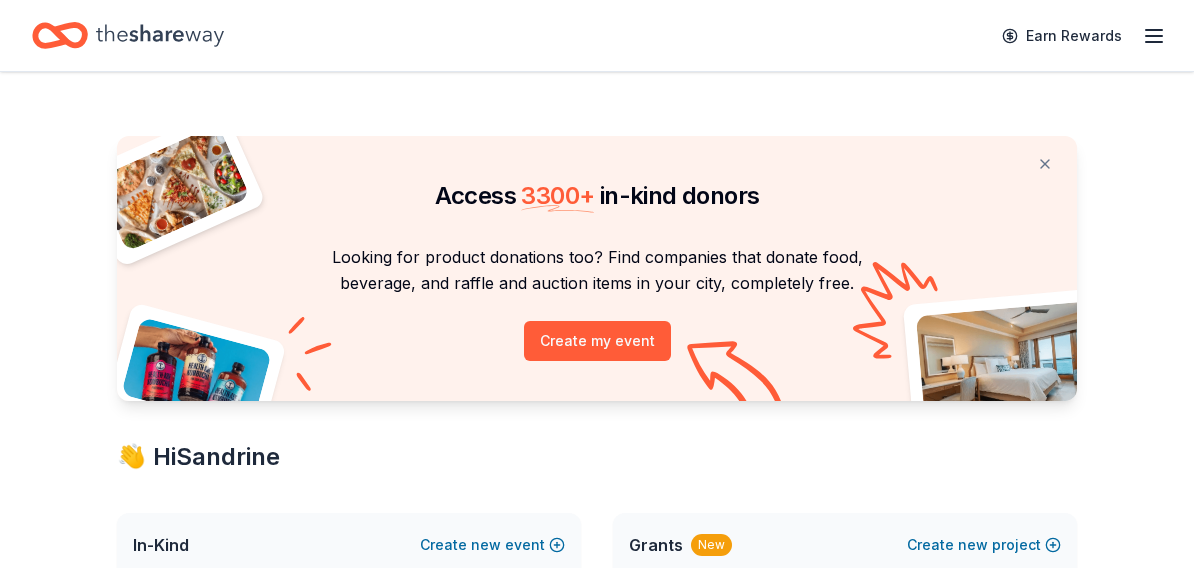 scroll, scrollTop: 0, scrollLeft: 0, axis: both 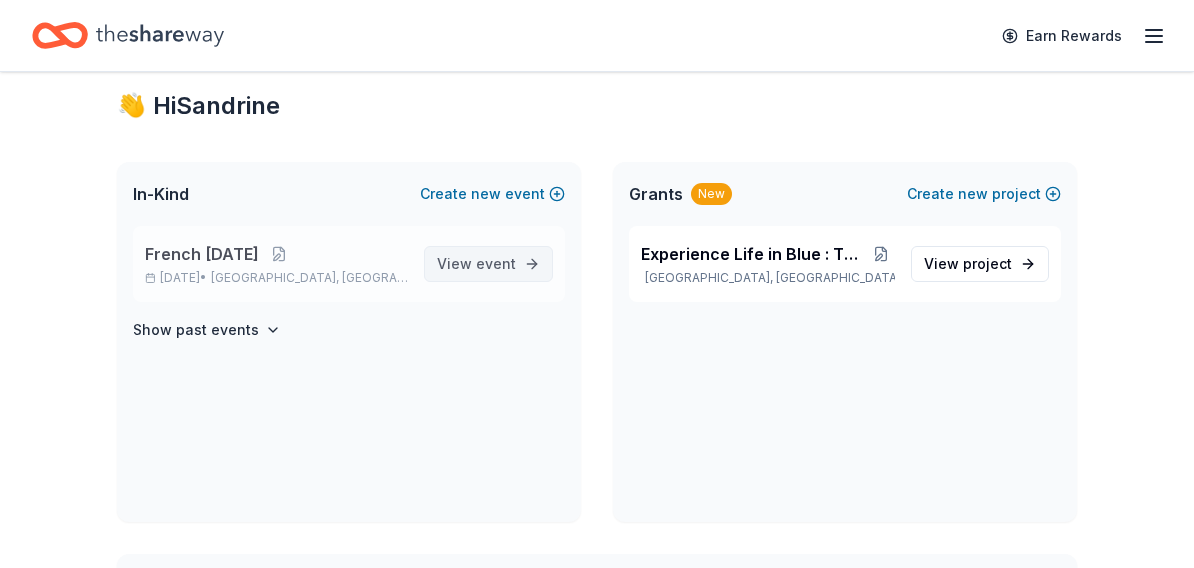 click on "event" at bounding box center (496, 263) 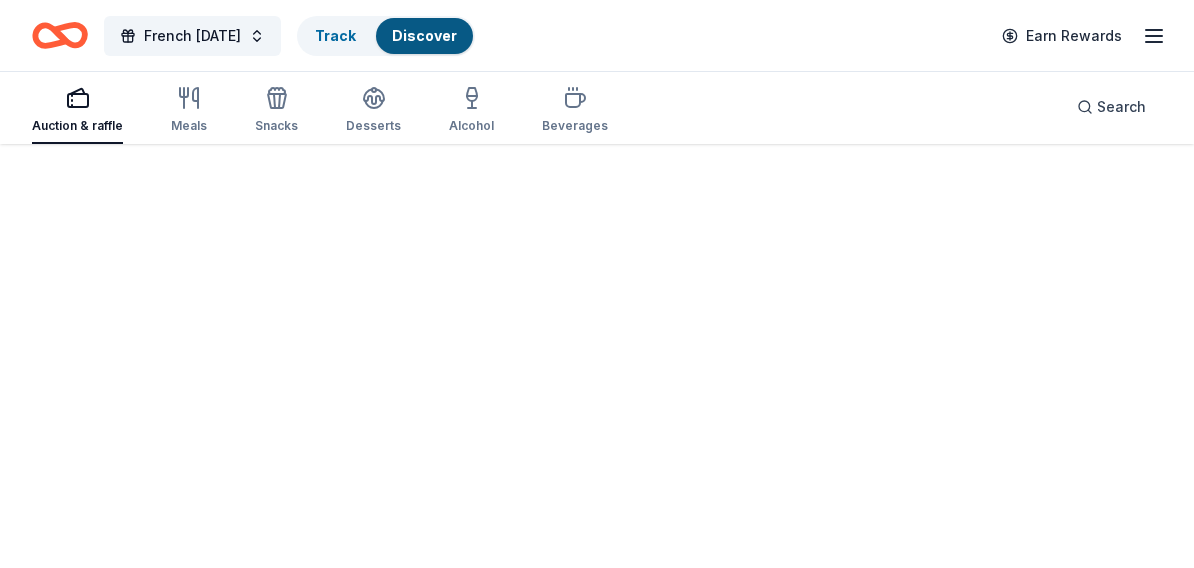 scroll, scrollTop: 0, scrollLeft: 0, axis: both 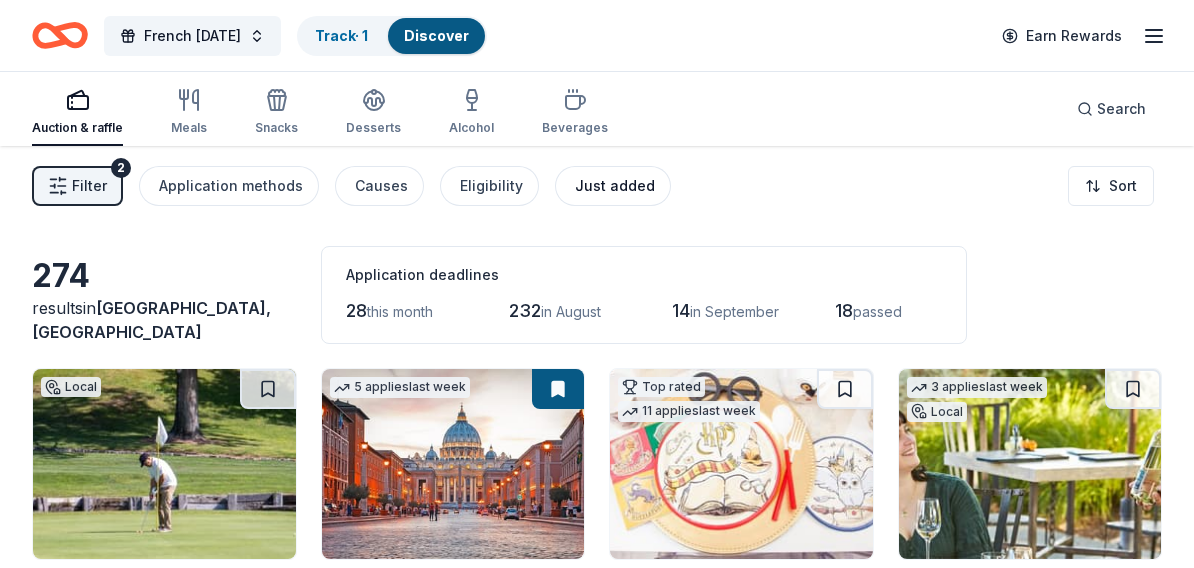 click on "Just added" at bounding box center [613, 186] 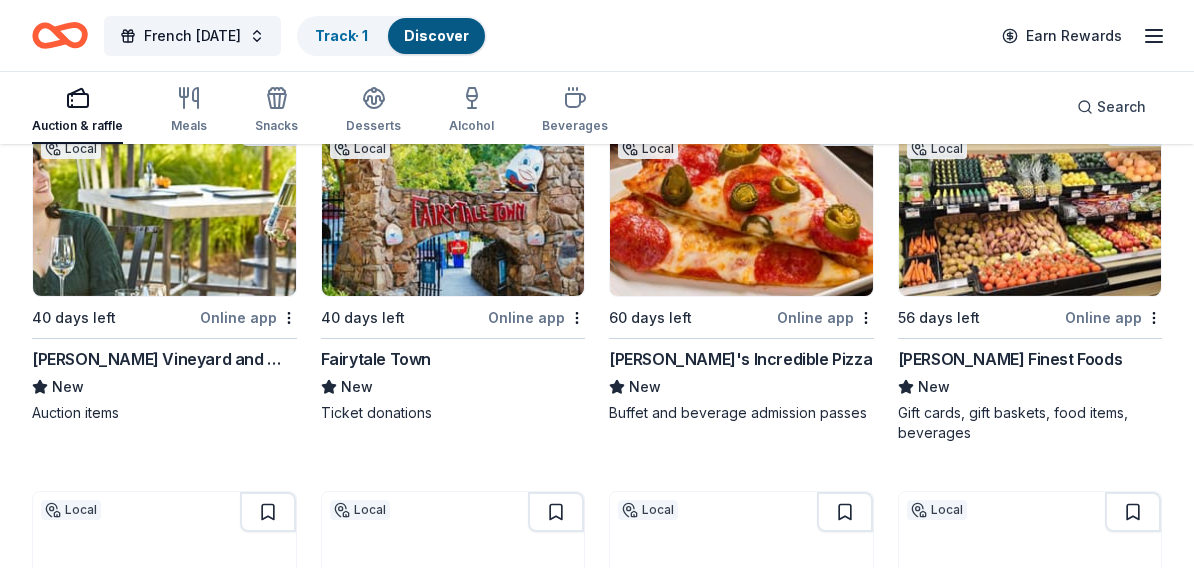 scroll, scrollTop: 266, scrollLeft: 0, axis: vertical 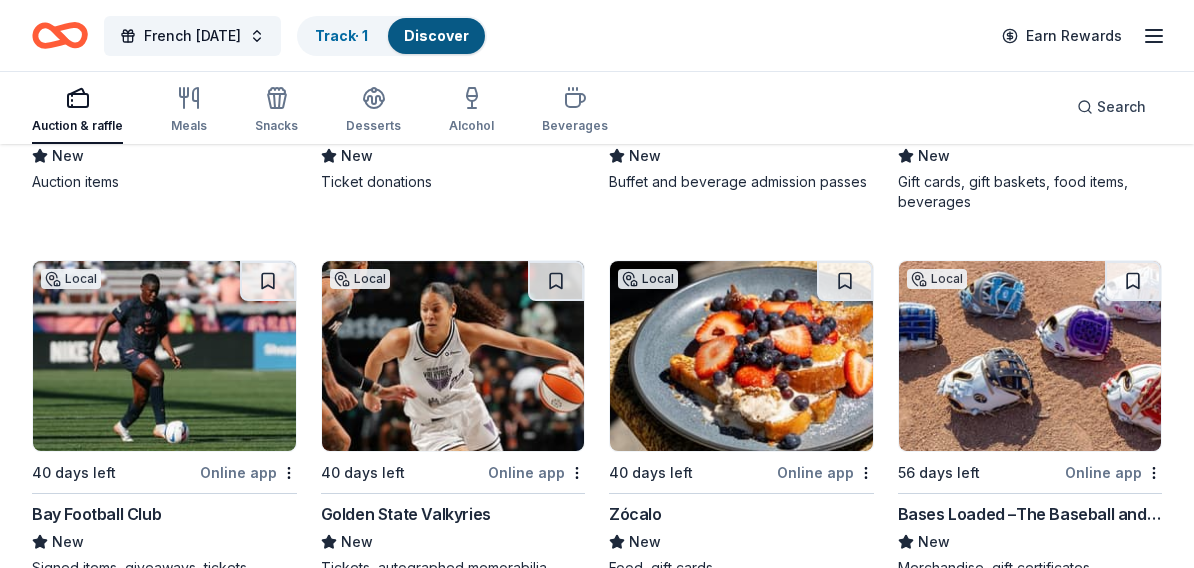 click on "Auction & raffle" at bounding box center (77, 111) 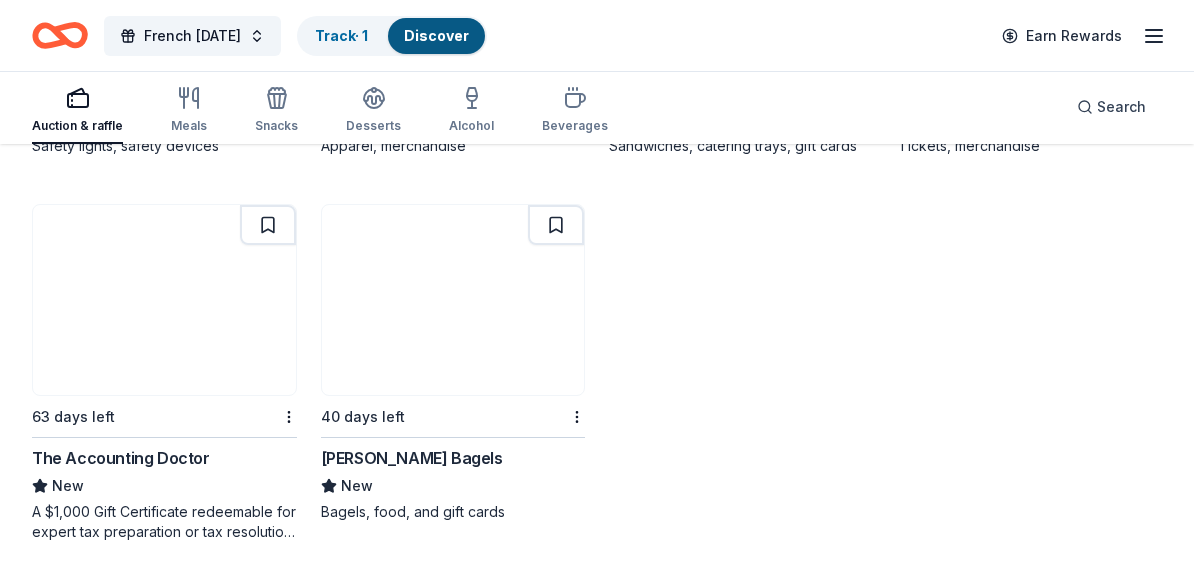 scroll, scrollTop: 1659, scrollLeft: 0, axis: vertical 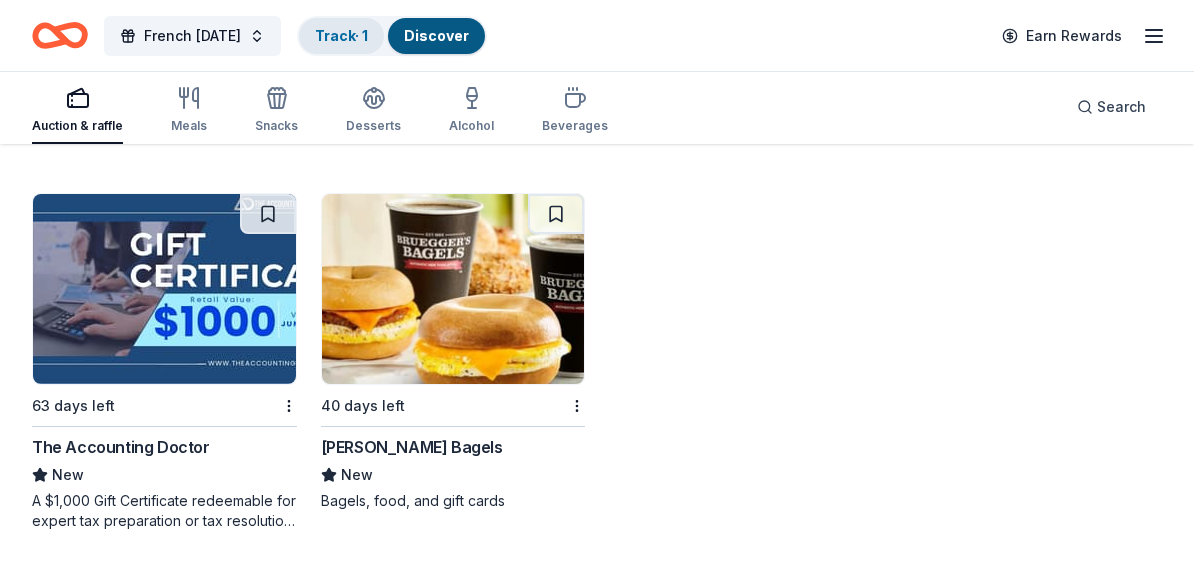 click on "Track  · 1" at bounding box center [341, 35] 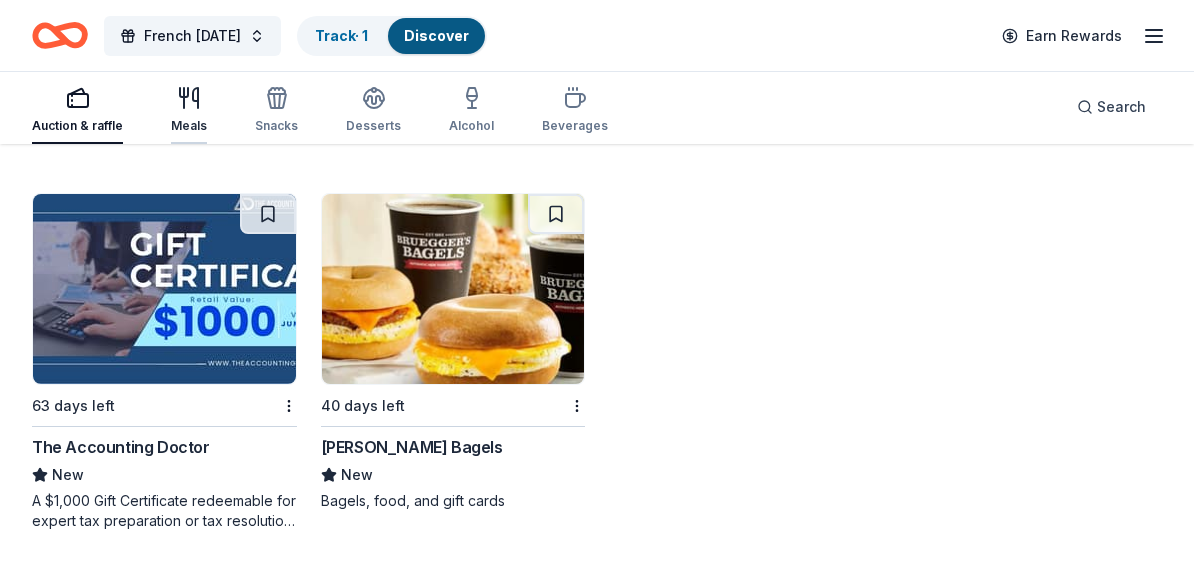 click on "Meals" at bounding box center (189, 126) 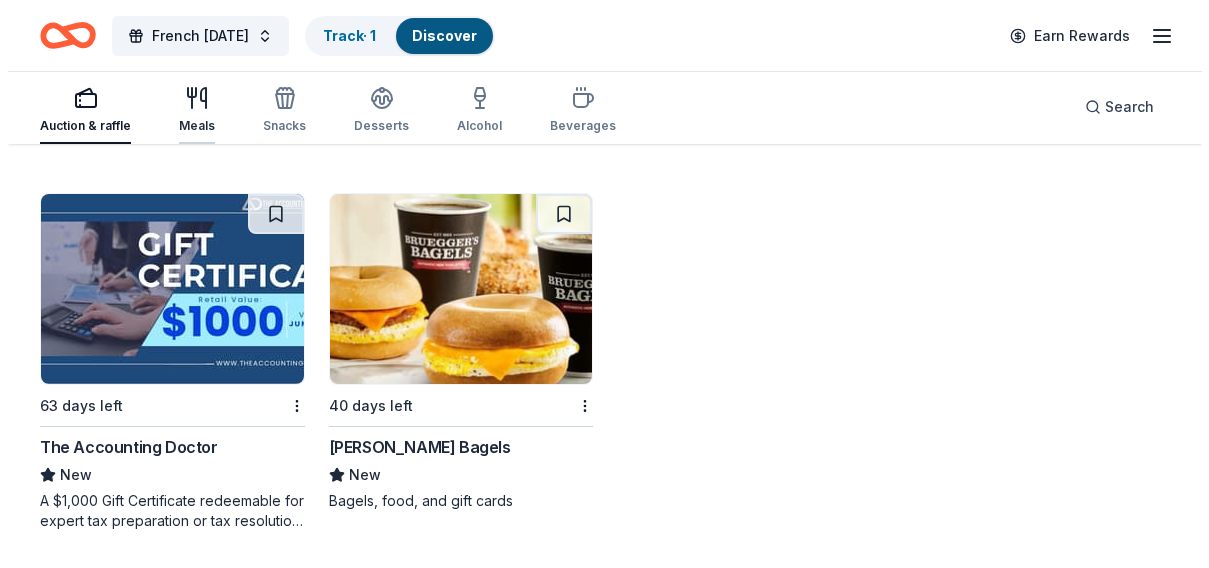 scroll, scrollTop: 0, scrollLeft: 0, axis: both 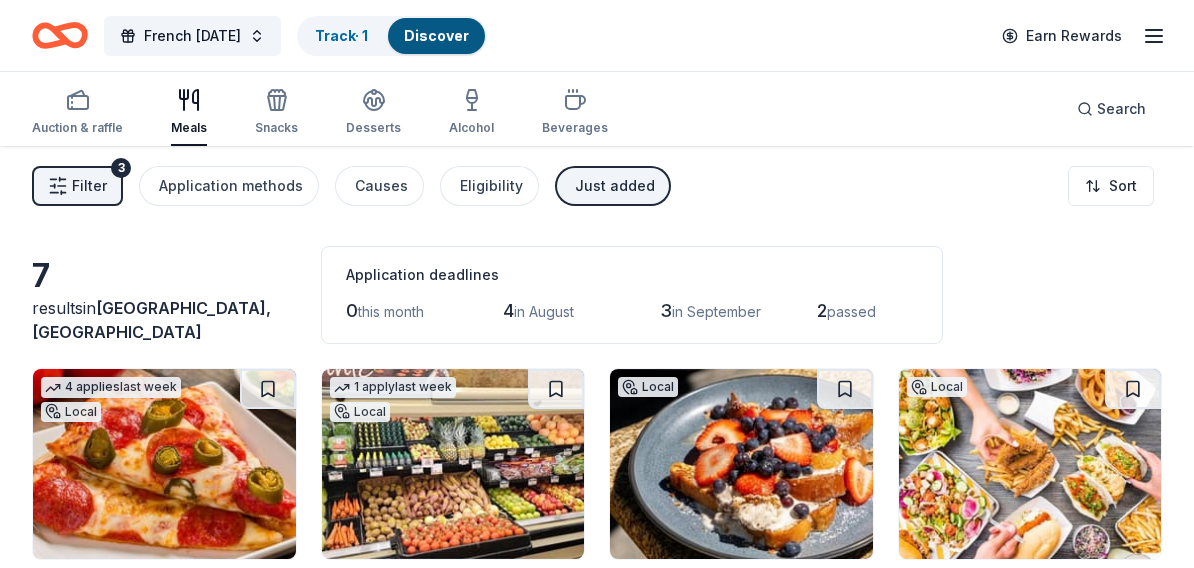 click 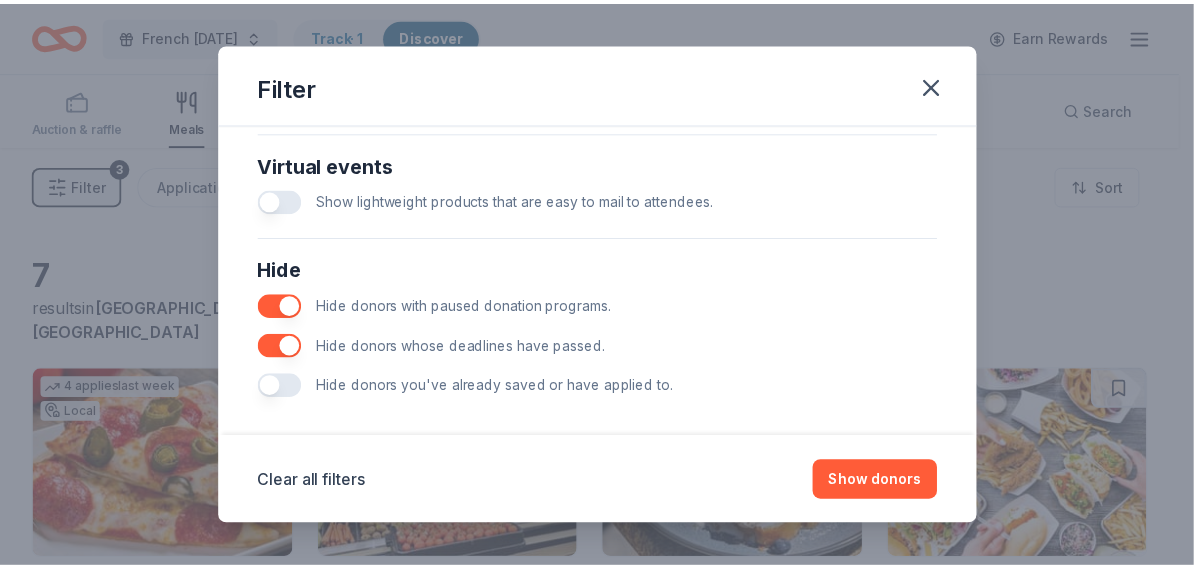 scroll, scrollTop: 1002, scrollLeft: 0, axis: vertical 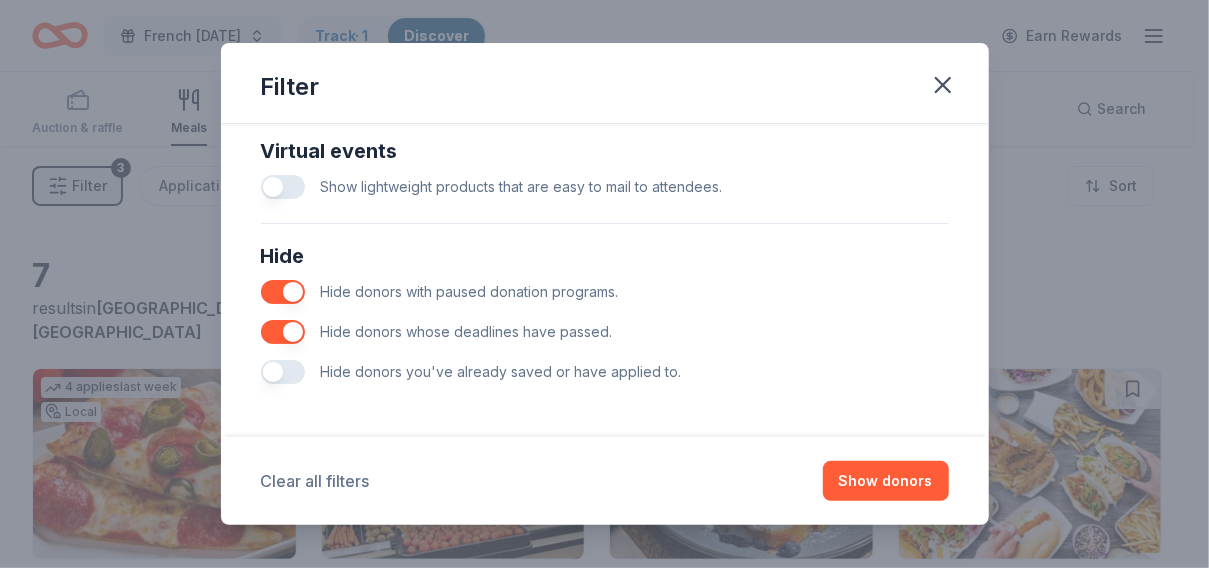 click on "Clear all filters" at bounding box center (315, 481) 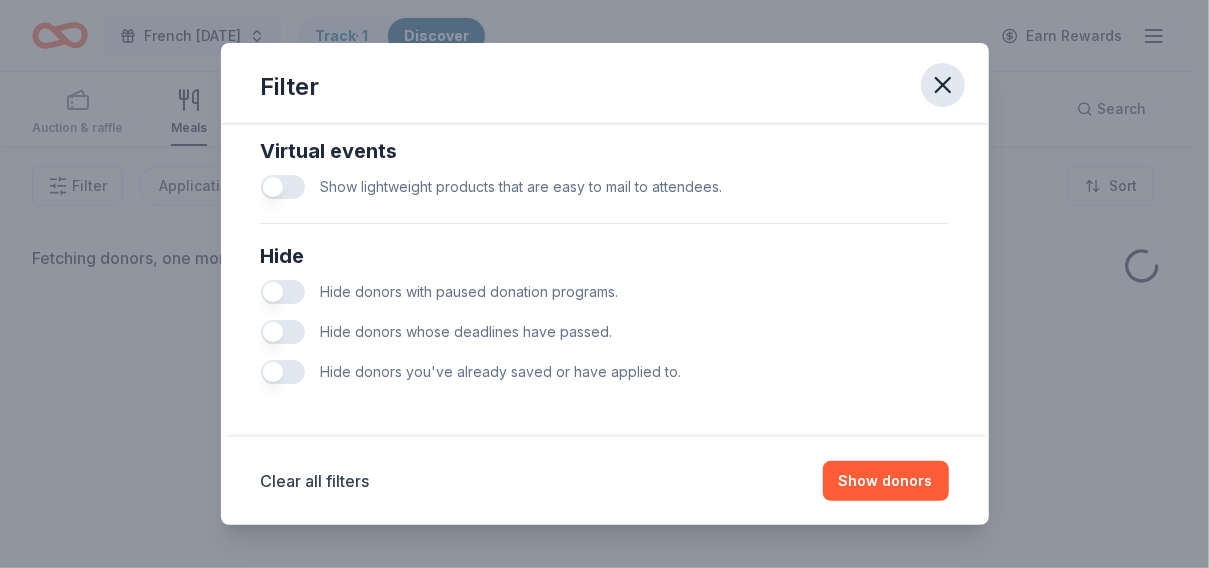 click 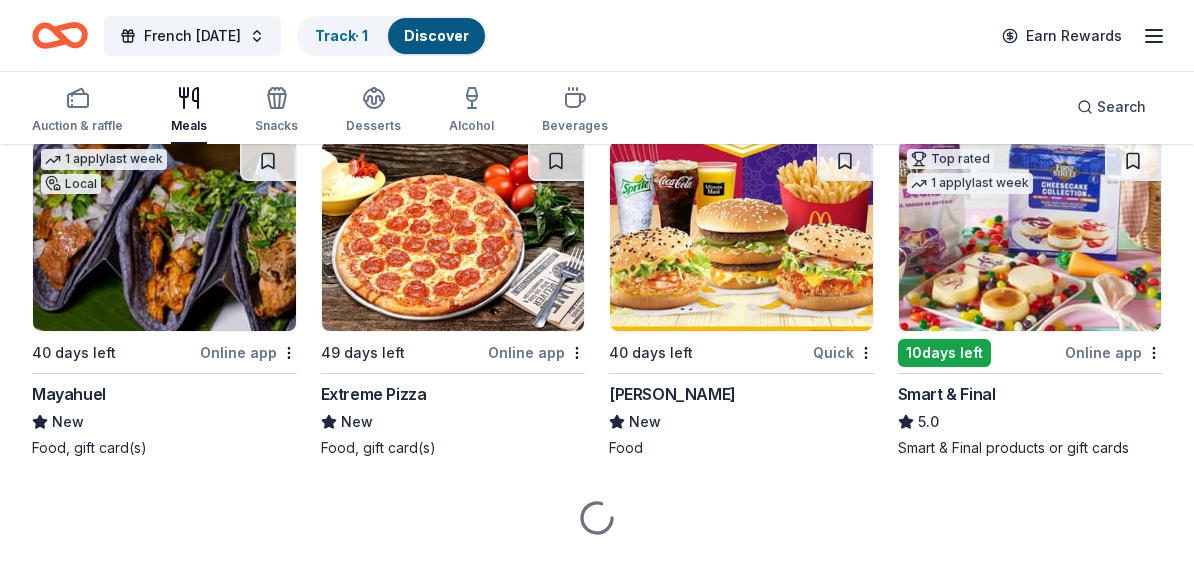 scroll, scrollTop: 3628, scrollLeft: 0, axis: vertical 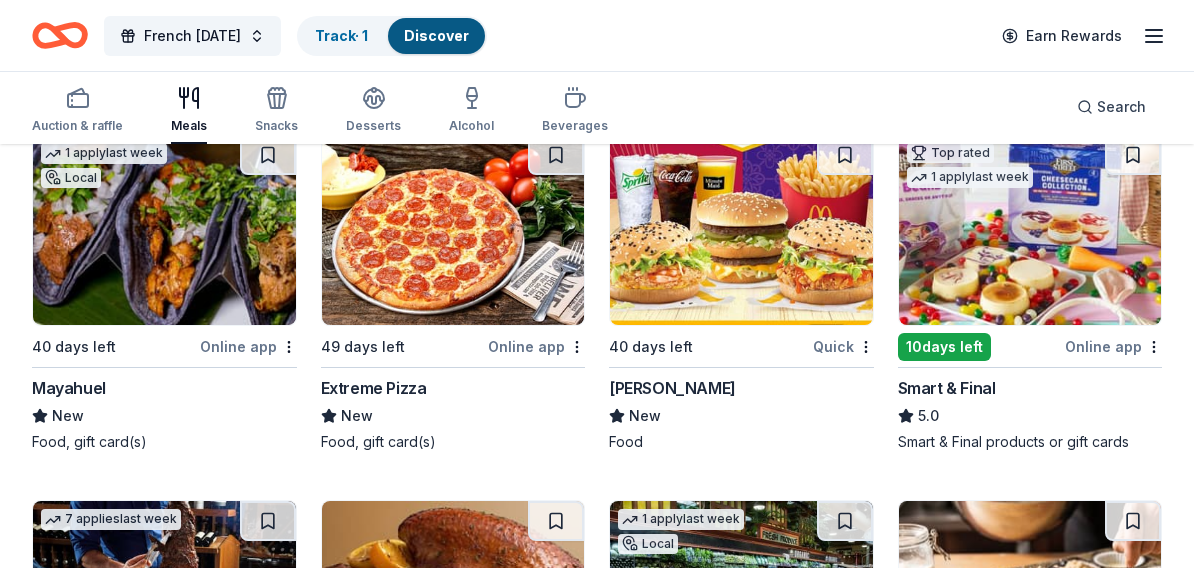 click at bounding box center [741, 230] 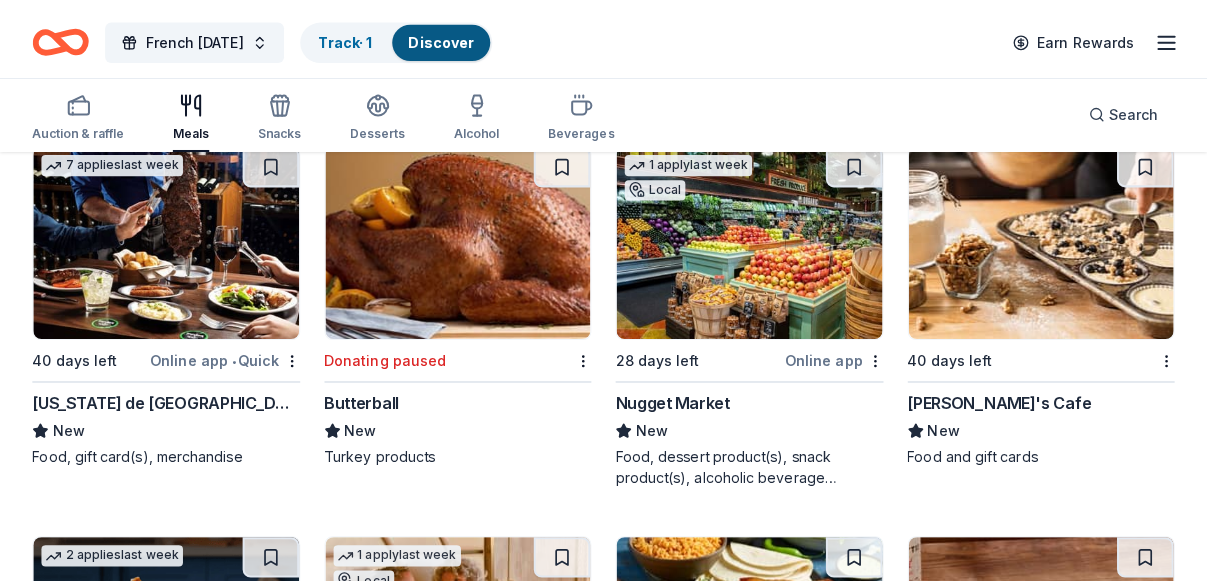 scroll, scrollTop: 3991, scrollLeft: 0, axis: vertical 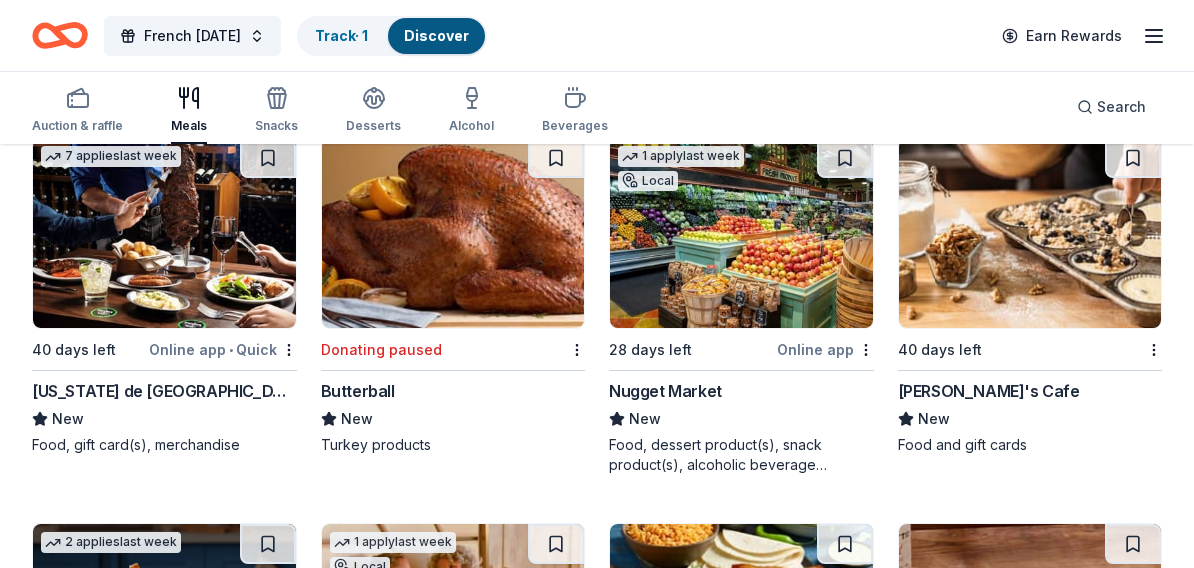 click at bounding box center [741, 233] 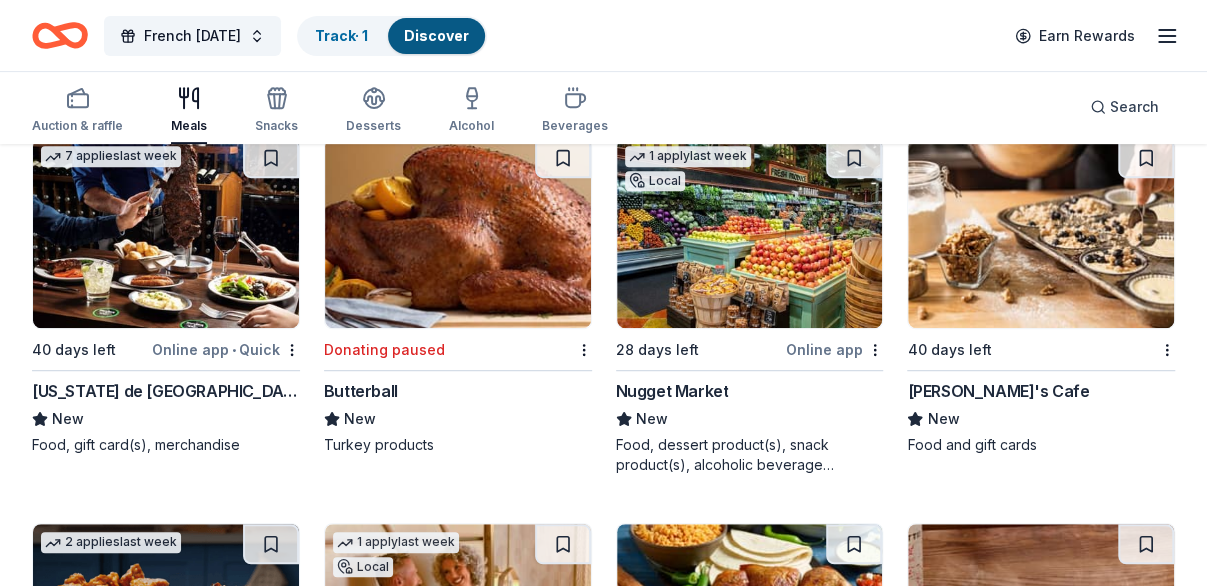 click at bounding box center [1041, 233] 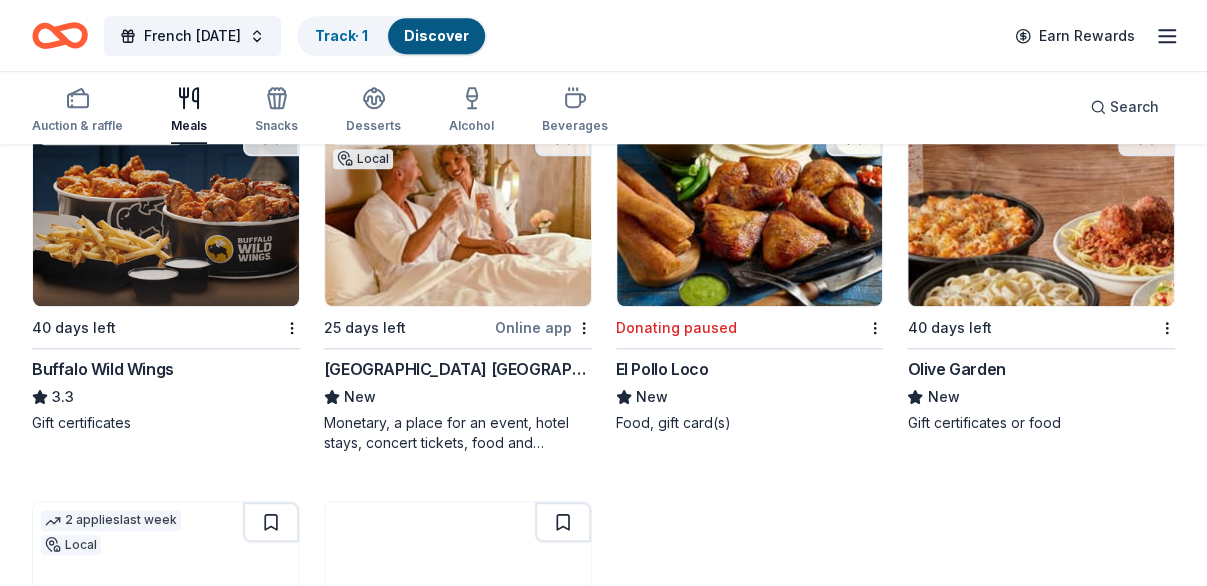 scroll, scrollTop: 4412, scrollLeft: 0, axis: vertical 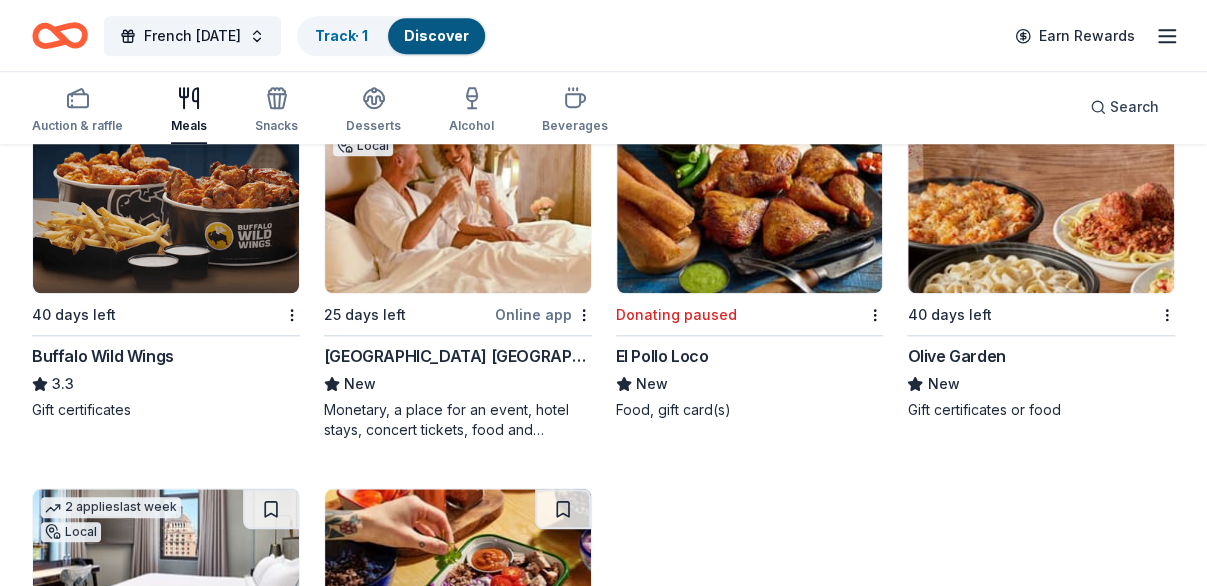 click at bounding box center (458, 198) 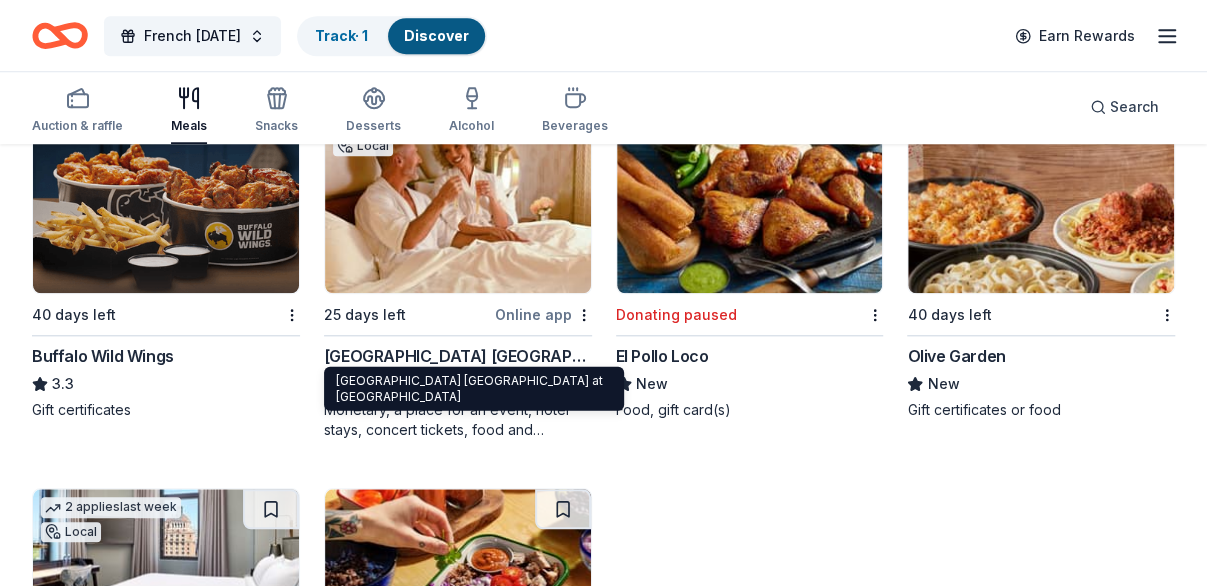 click on "Hard Rock Hotel & Casino Sacramento at Fire Mountain" at bounding box center [458, 356] 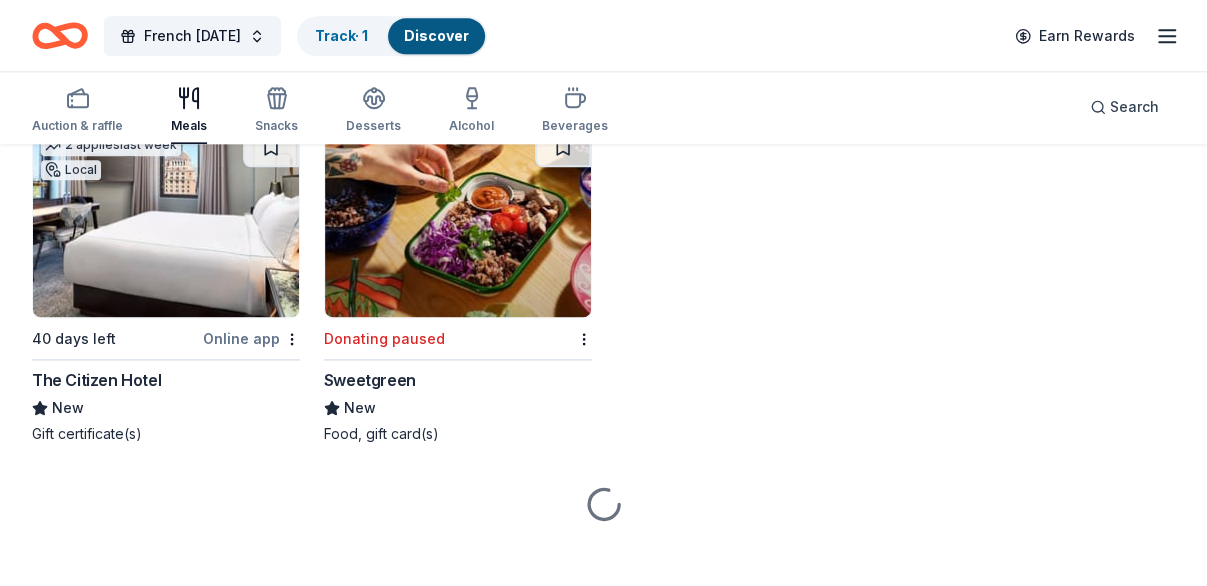 scroll, scrollTop: 4786, scrollLeft: 0, axis: vertical 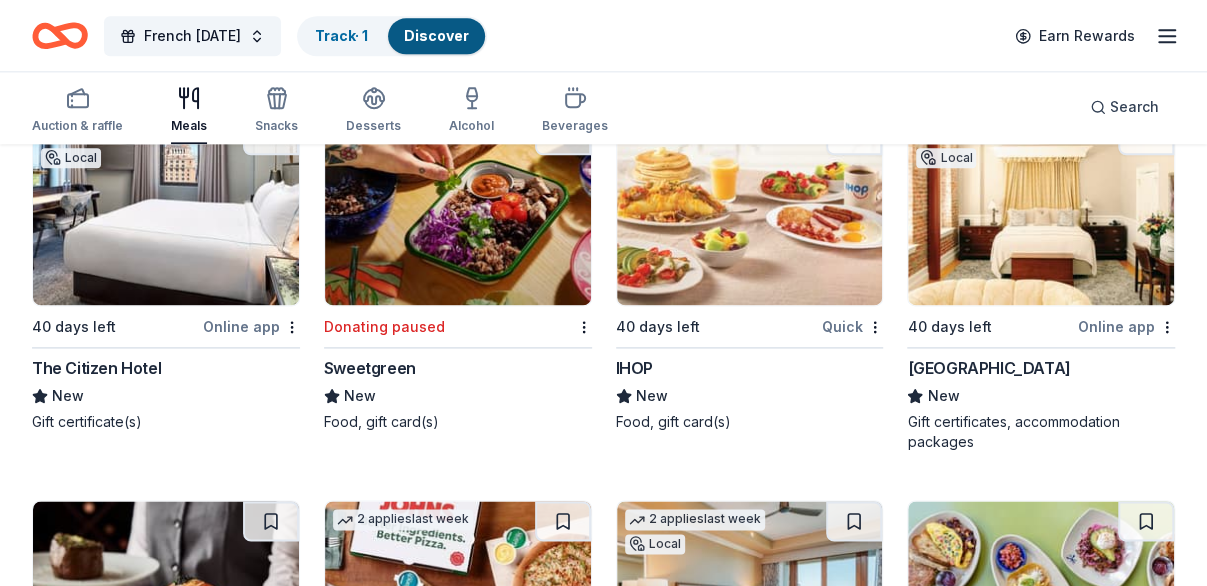 click at bounding box center [166, 210] 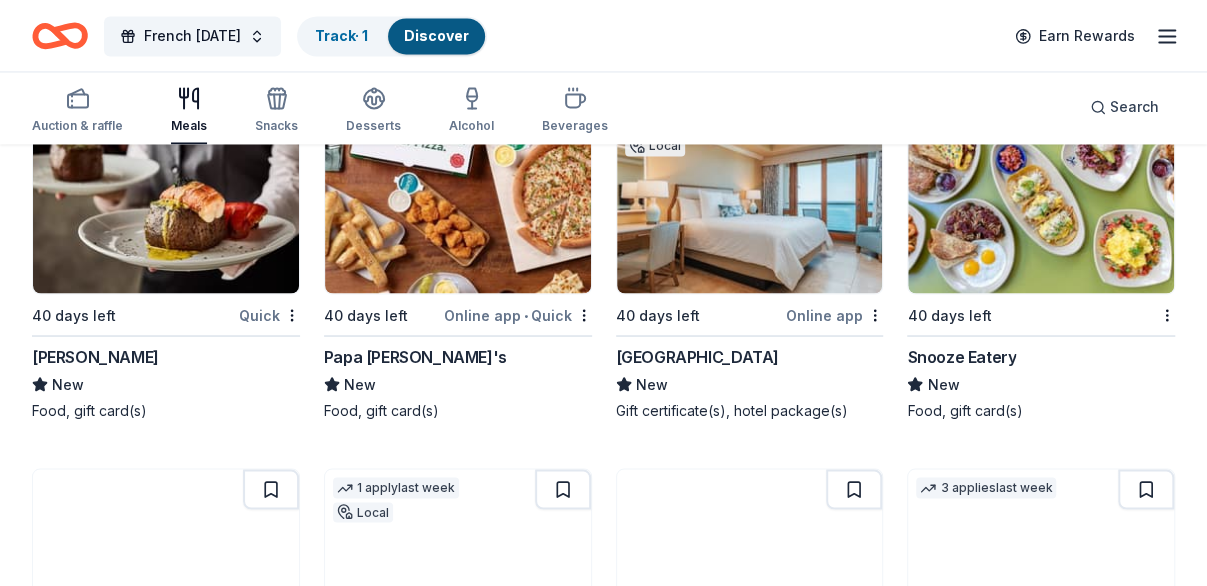 scroll, scrollTop: 5198, scrollLeft: 0, axis: vertical 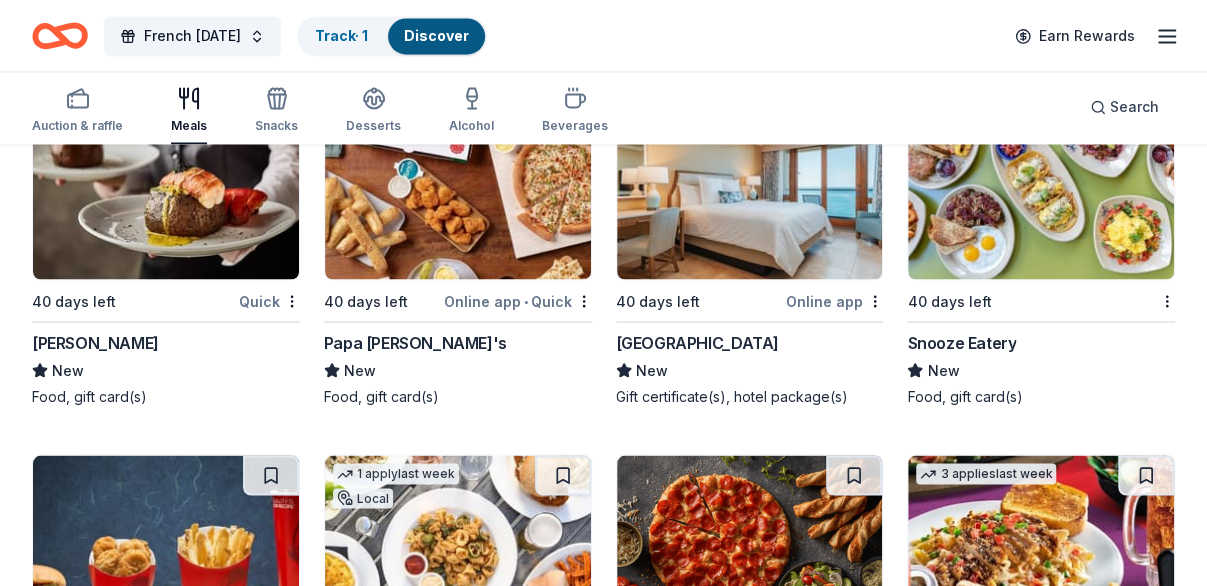 click at bounding box center (458, 184) 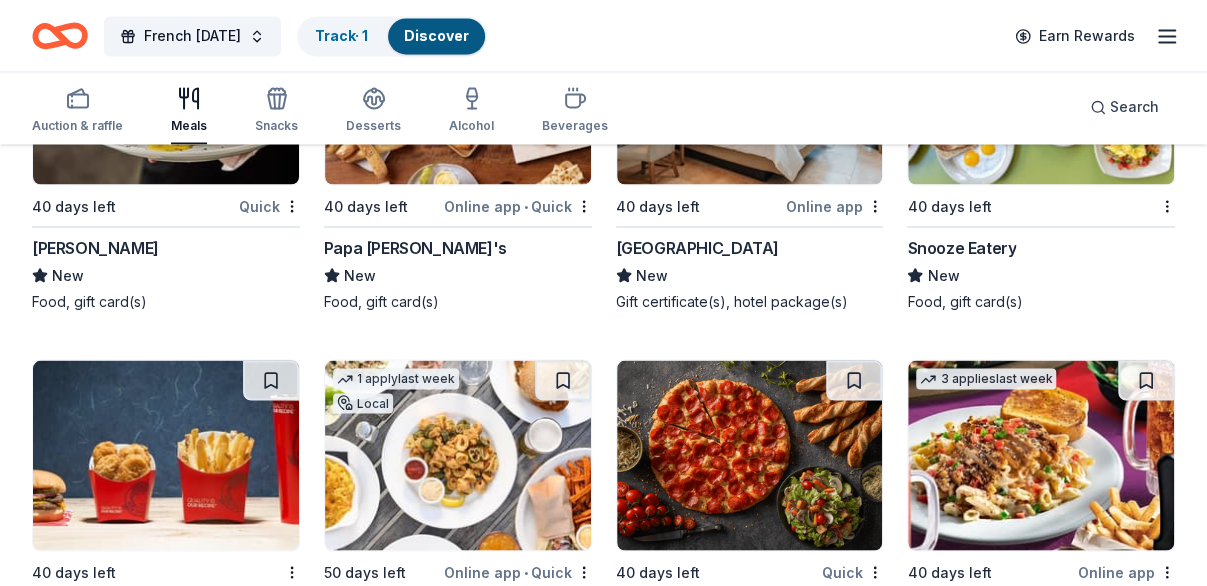scroll, scrollTop: 5538, scrollLeft: 0, axis: vertical 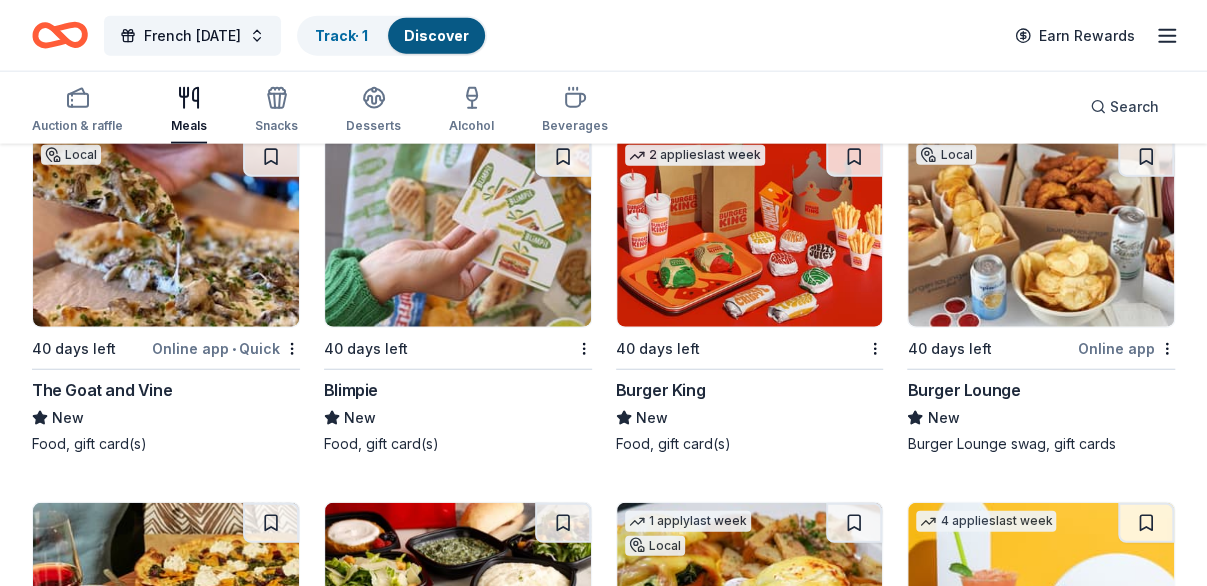 drag, startPoint x: 1205, startPoint y: 479, endPoint x: 1204, endPoint y: 529, distance: 50.01 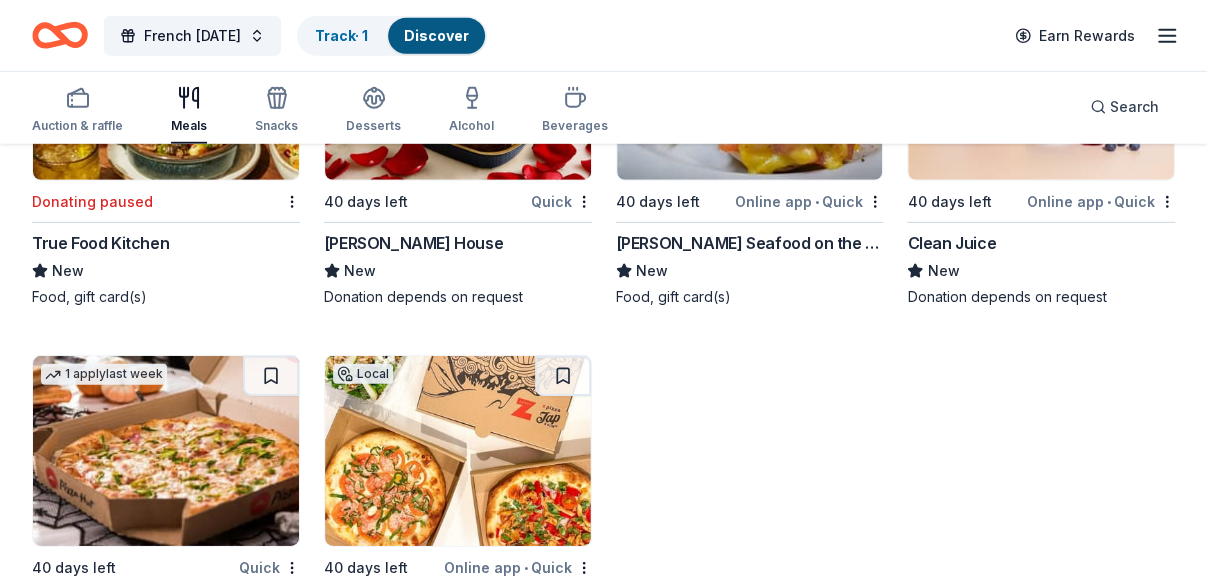 click on "Scott's Seafood on the River" at bounding box center (750, 243) 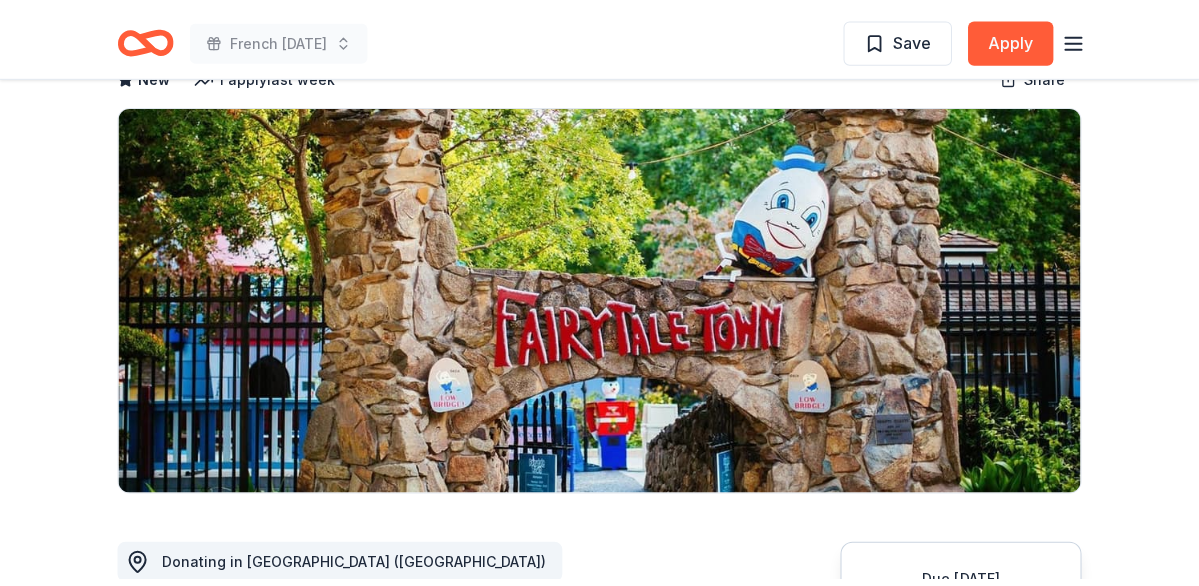 scroll, scrollTop: 0, scrollLeft: 0, axis: both 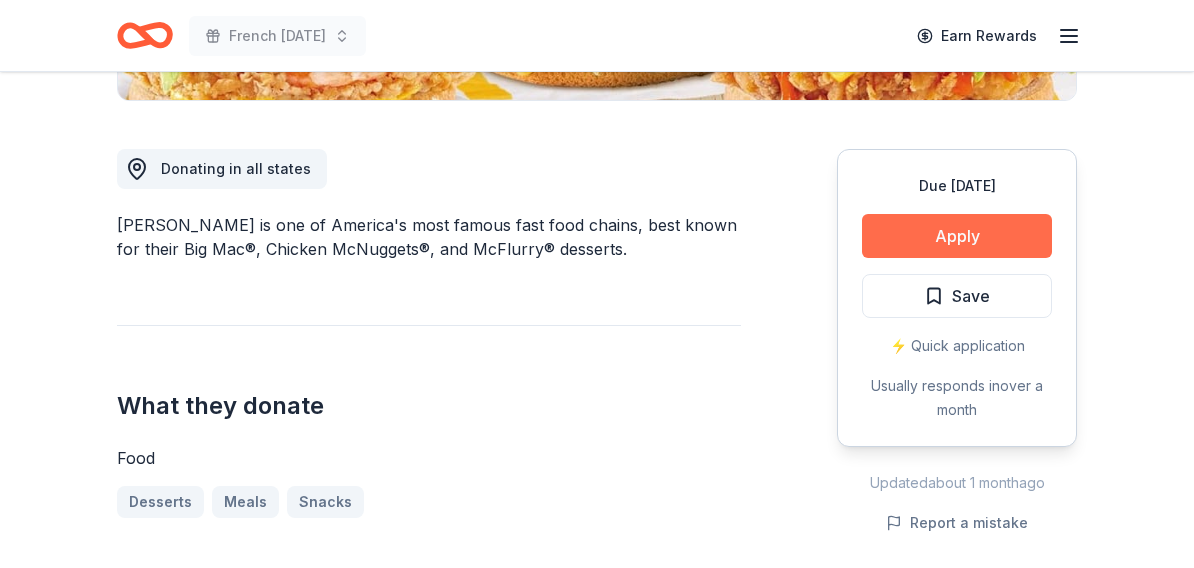 click on "Apply" at bounding box center (957, 236) 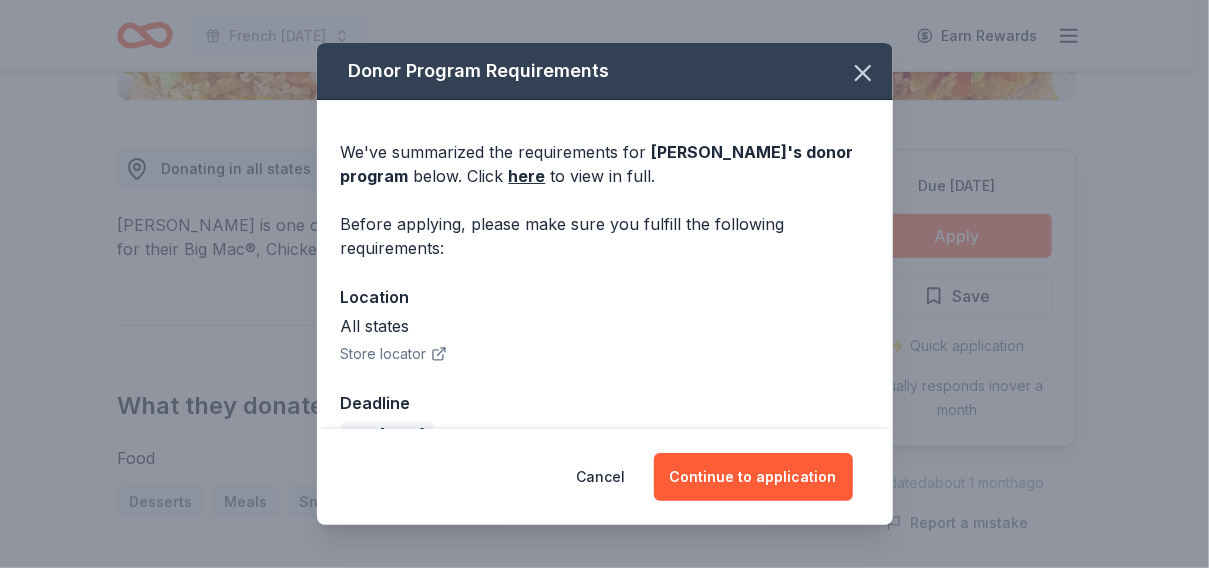 scroll, scrollTop: 42, scrollLeft: 0, axis: vertical 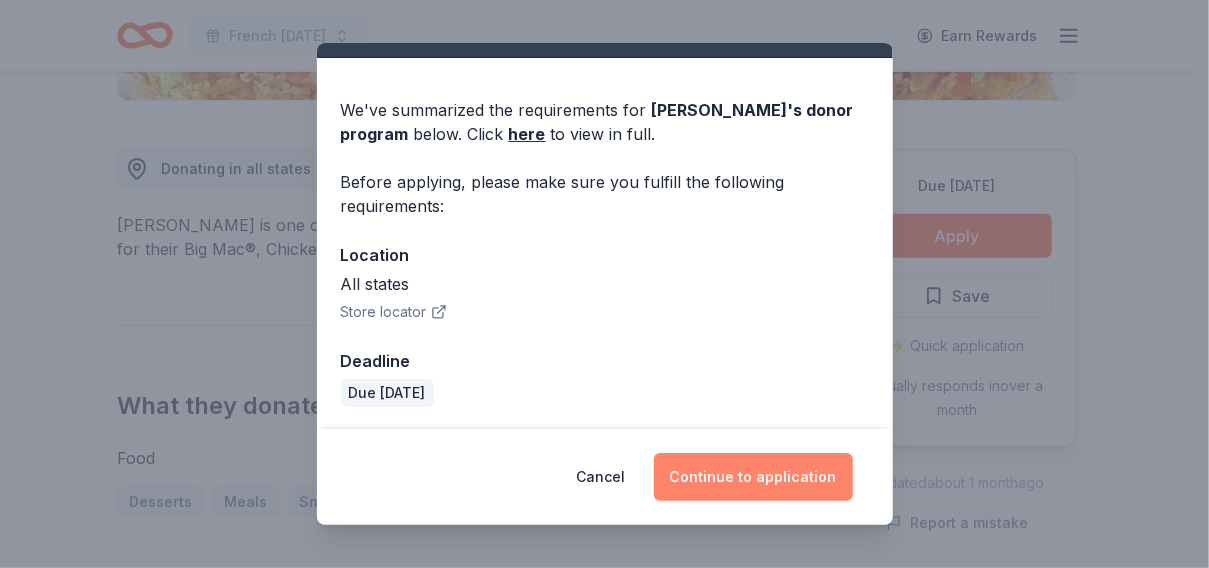 click on "Continue to application" at bounding box center [753, 477] 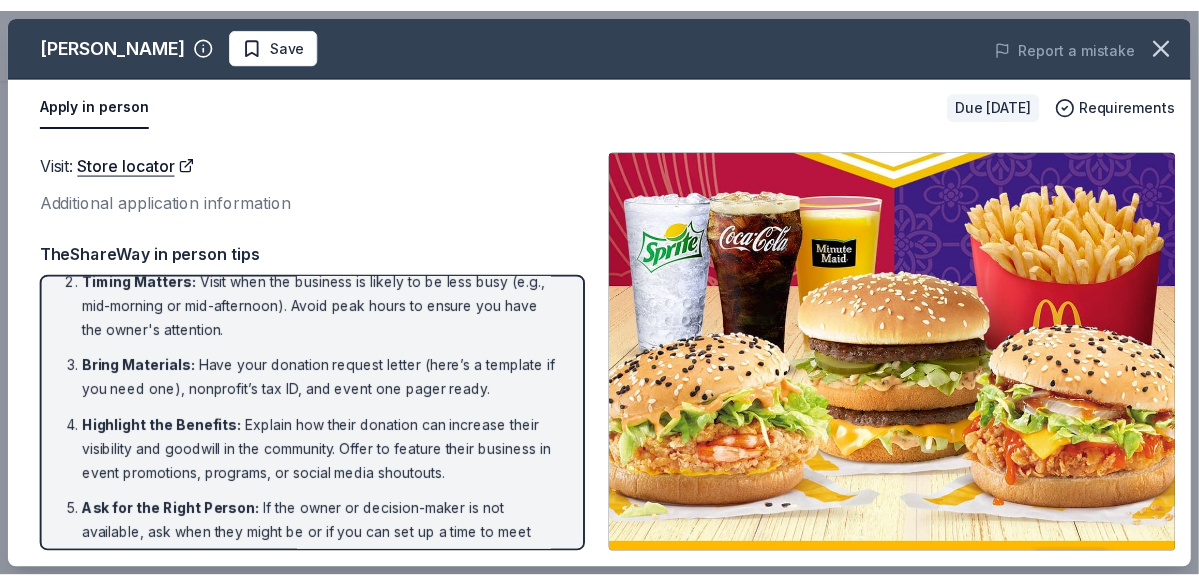 scroll, scrollTop: 0, scrollLeft: 0, axis: both 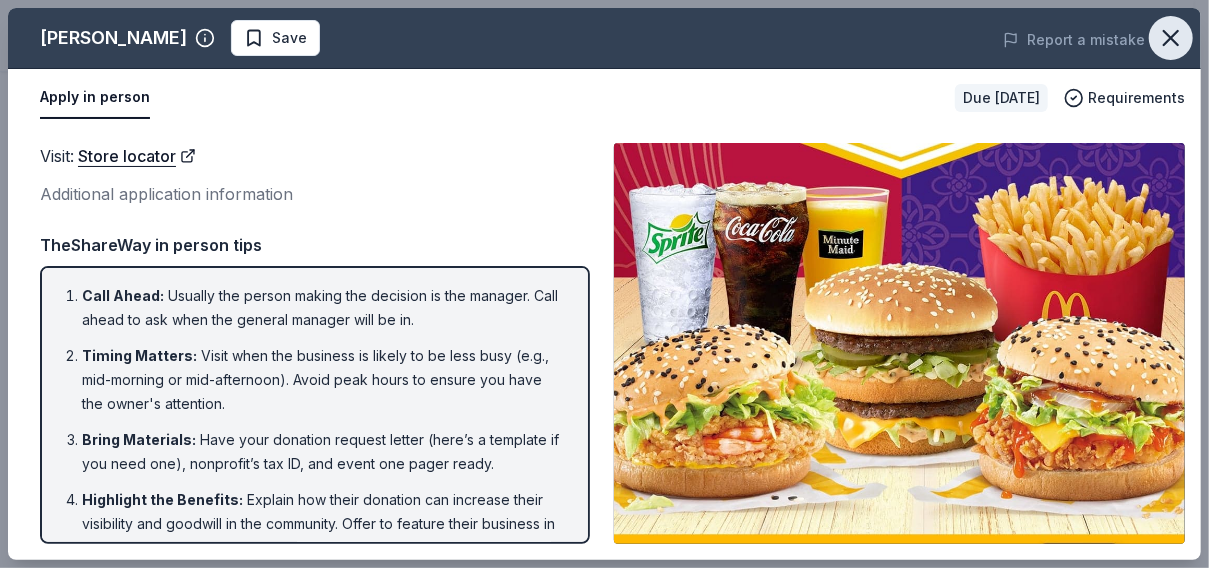 click 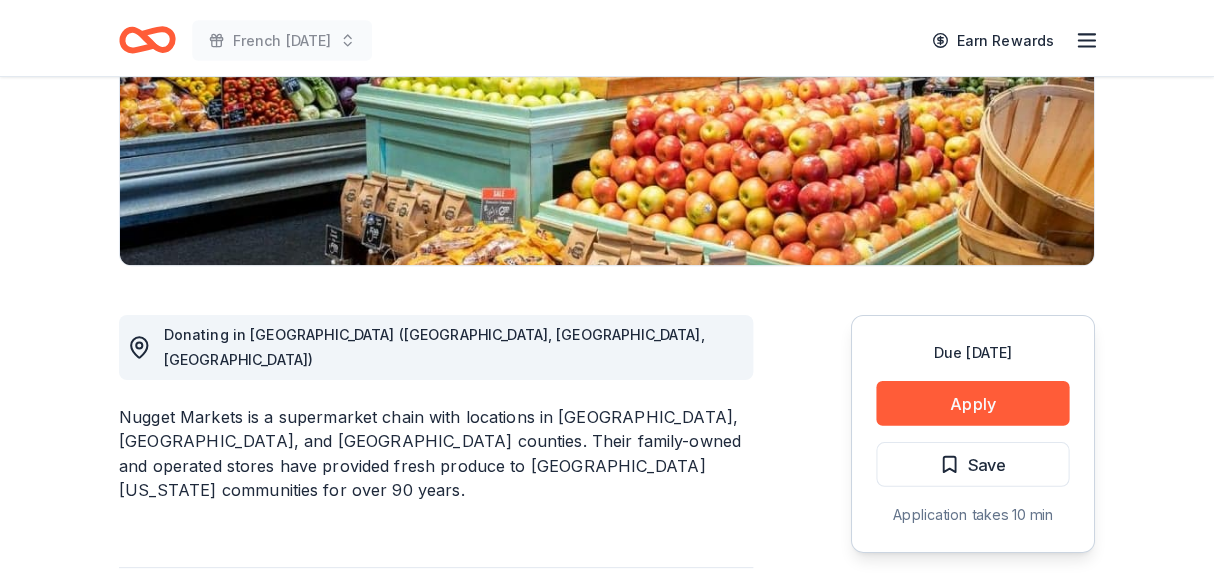 scroll, scrollTop: 363, scrollLeft: 0, axis: vertical 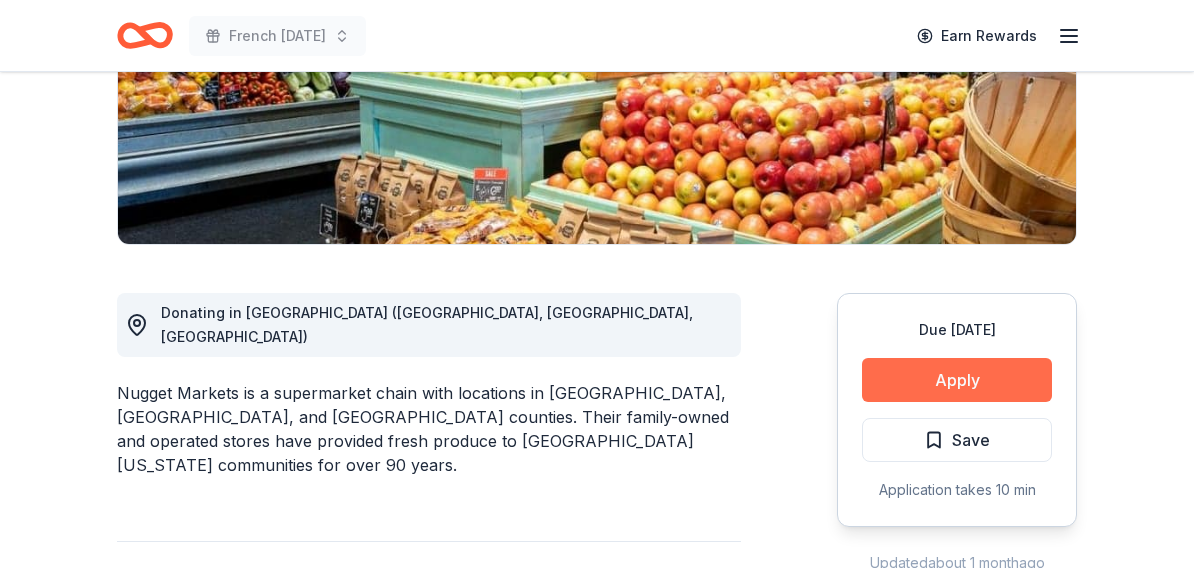 click on "Apply" at bounding box center (957, 380) 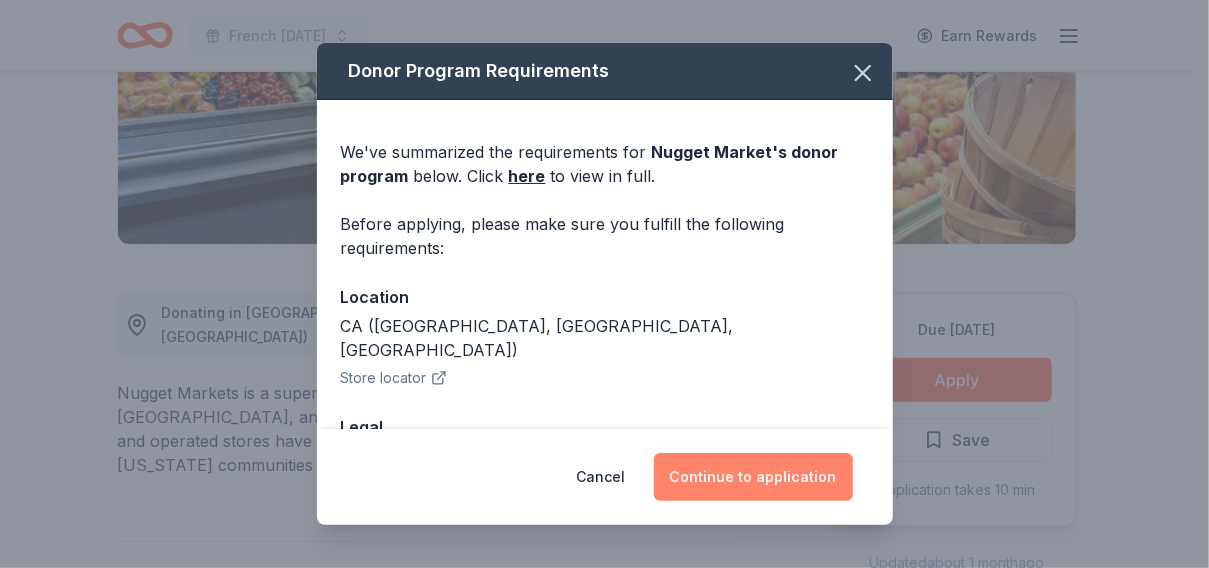 click on "Continue to application" at bounding box center (753, 477) 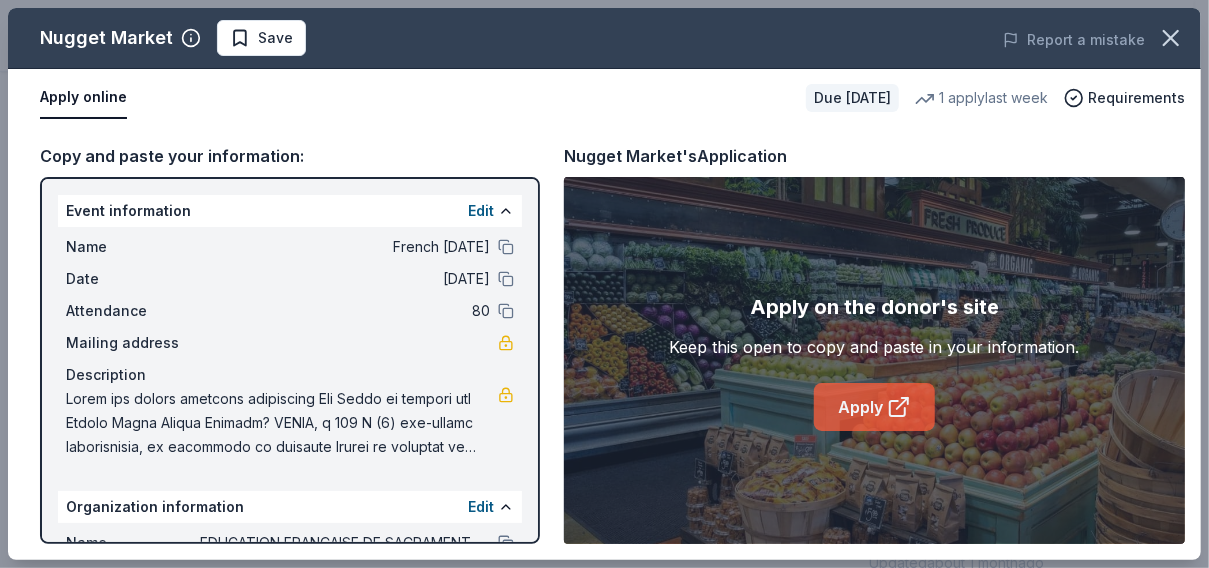 click on "Apply" at bounding box center (874, 407) 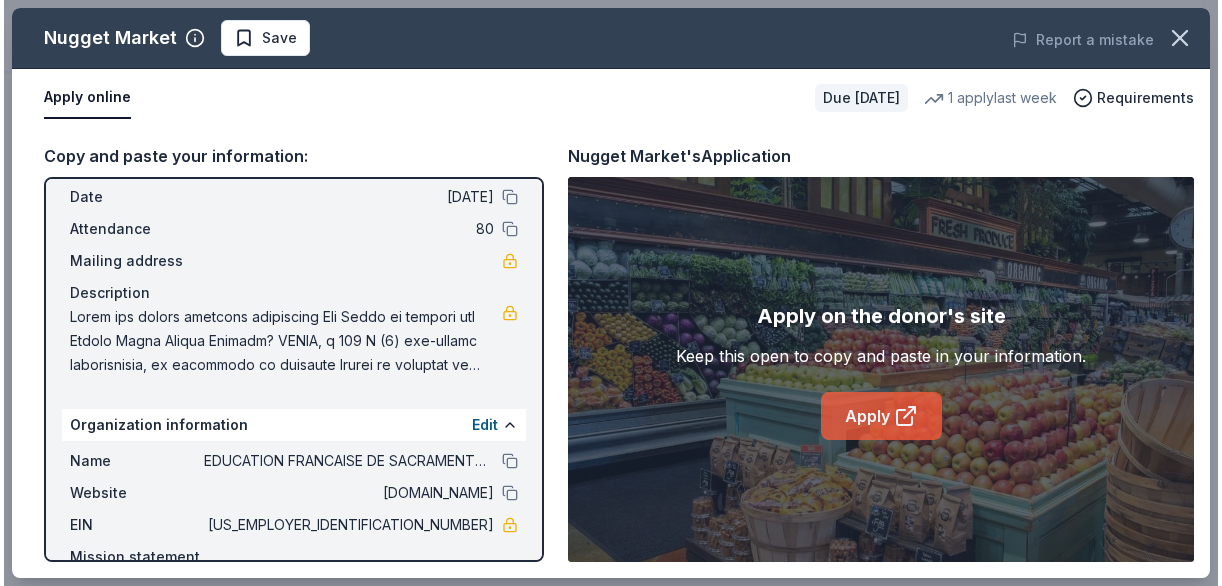 scroll, scrollTop: 187, scrollLeft: 0, axis: vertical 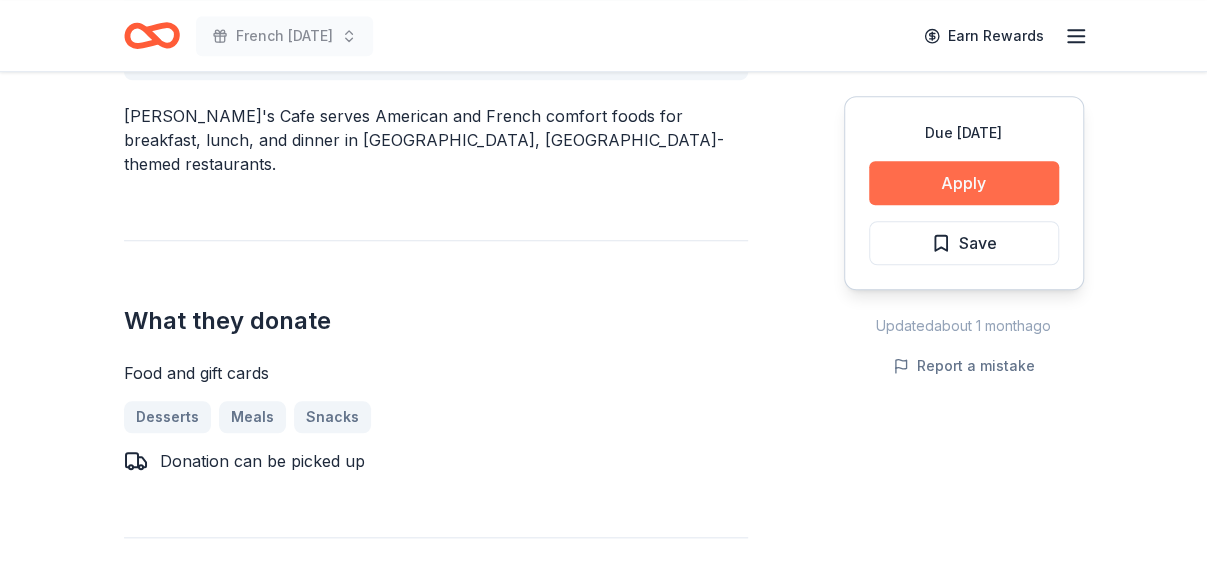 click on "Apply" at bounding box center [964, 183] 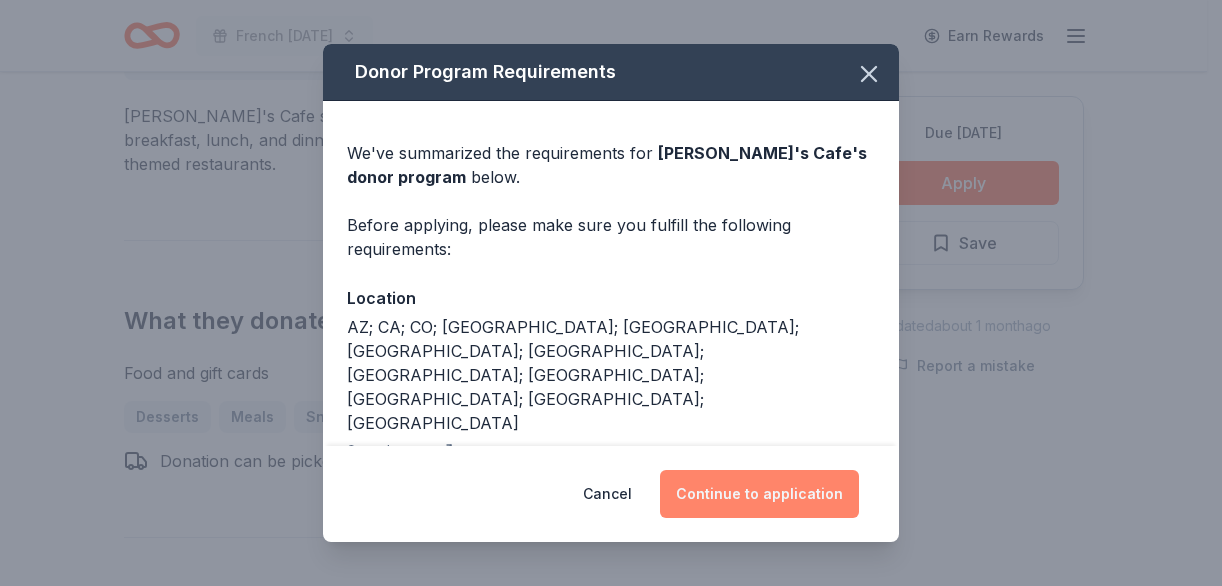 click on "Continue to application" at bounding box center (759, 494) 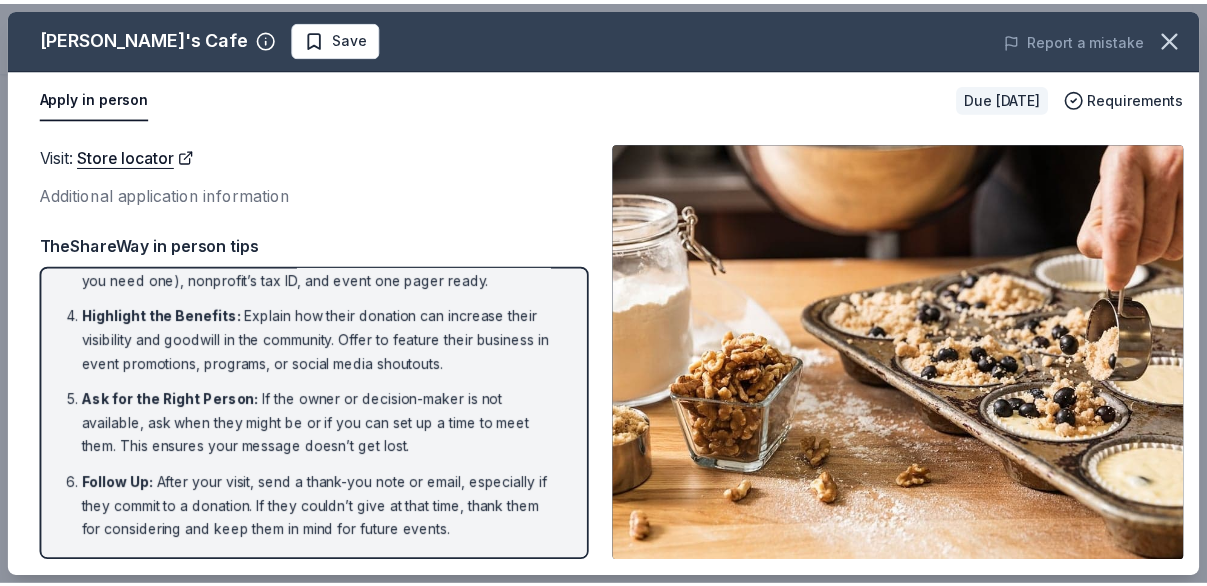 scroll, scrollTop: 0, scrollLeft: 0, axis: both 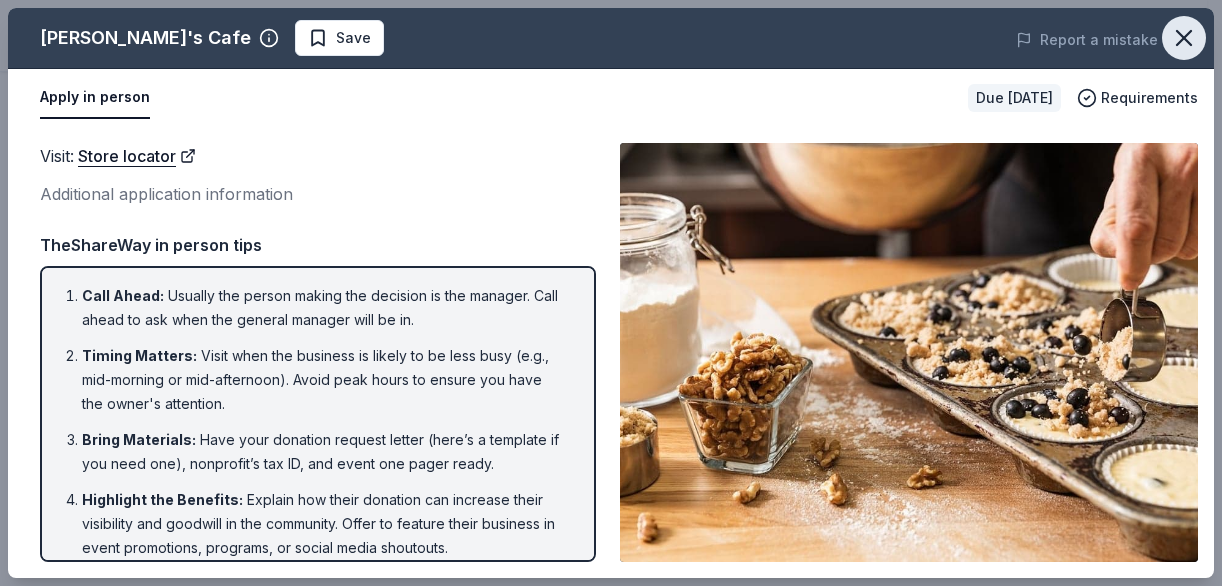 click 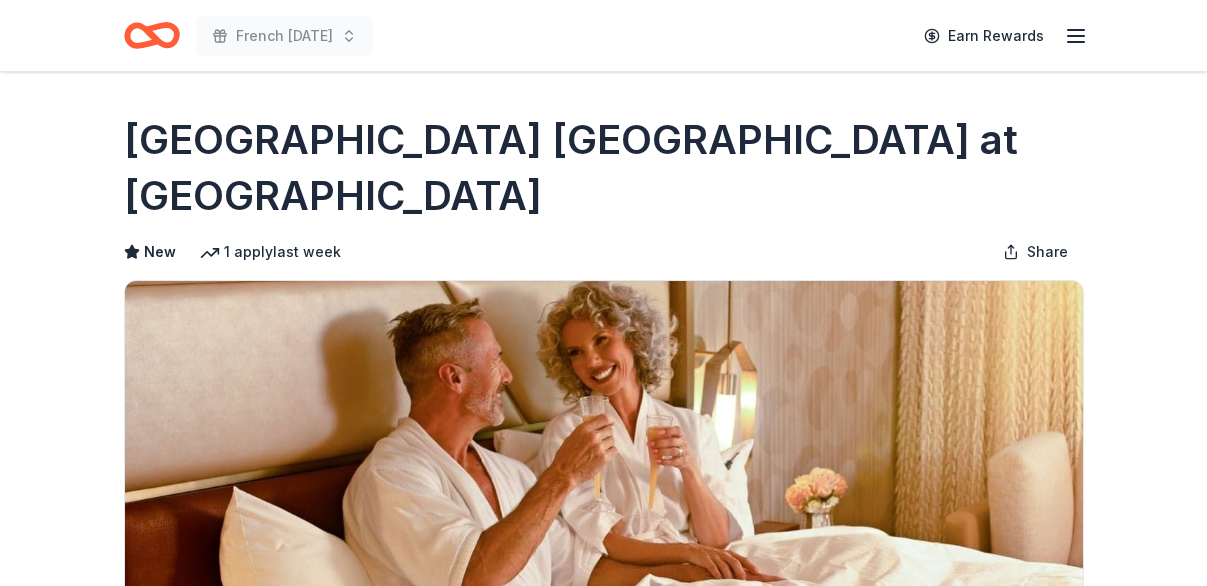 scroll, scrollTop: 0, scrollLeft: 0, axis: both 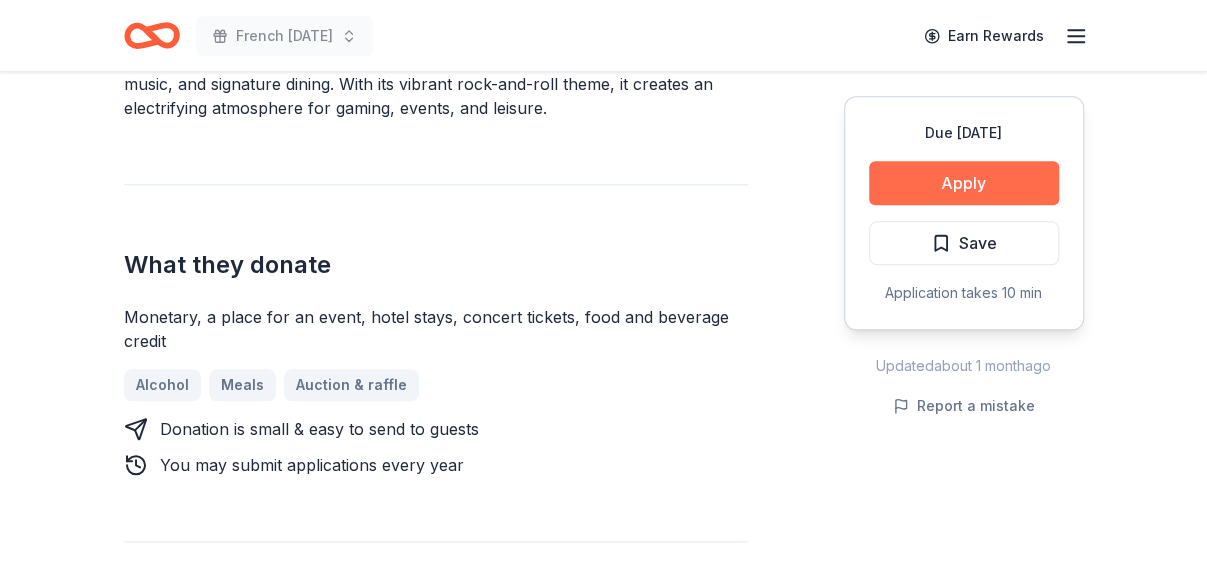 click on "Apply" at bounding box center [964, 183] 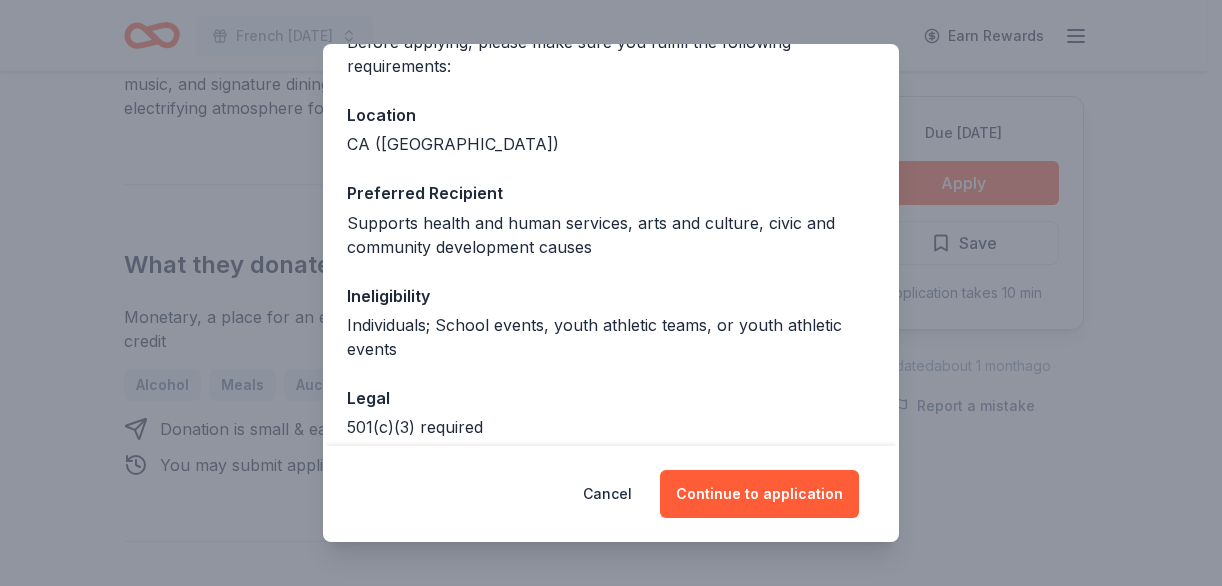 scroll, scrollTop: 282, scrollLeft: 0, axis: vertical 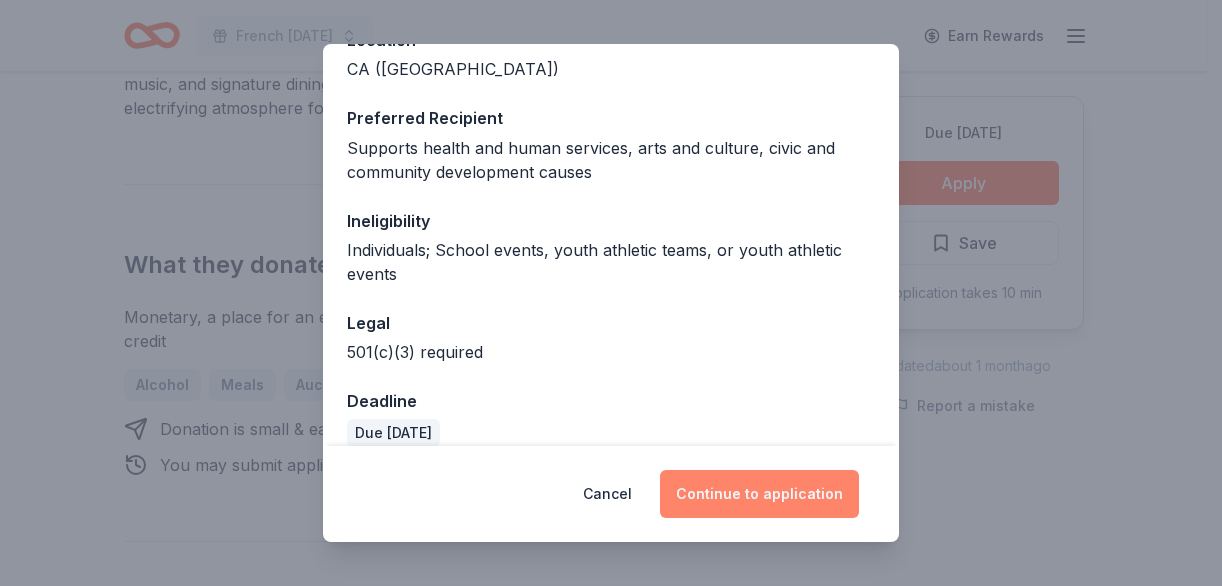 click on "Continue to application" at bounding box center [759, 494] 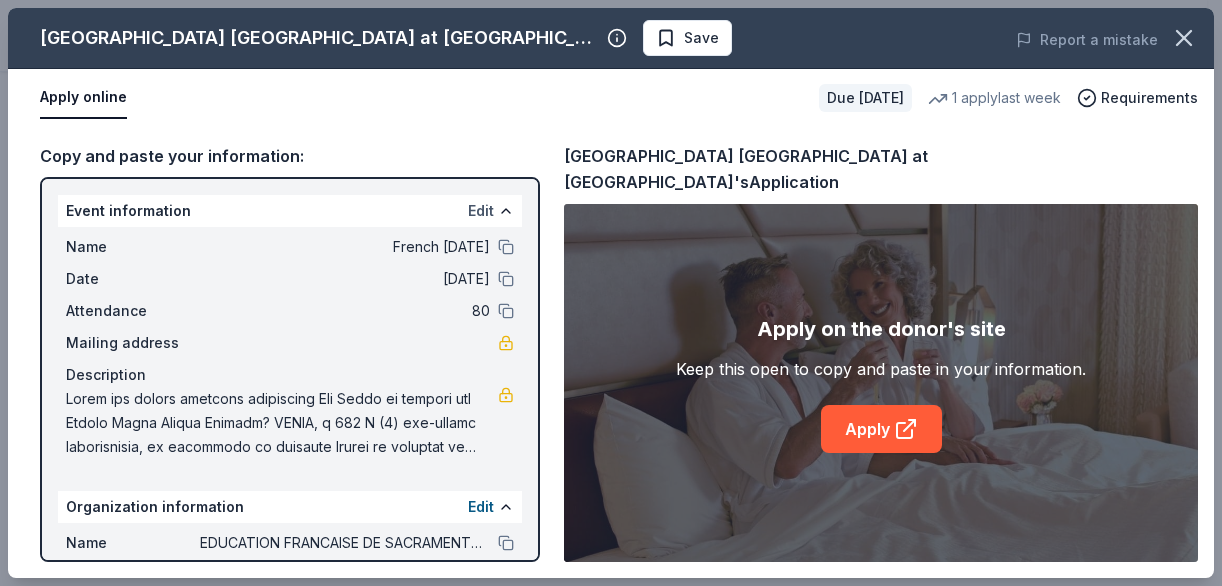 click on "Edit" at bounding box center [481, 211] 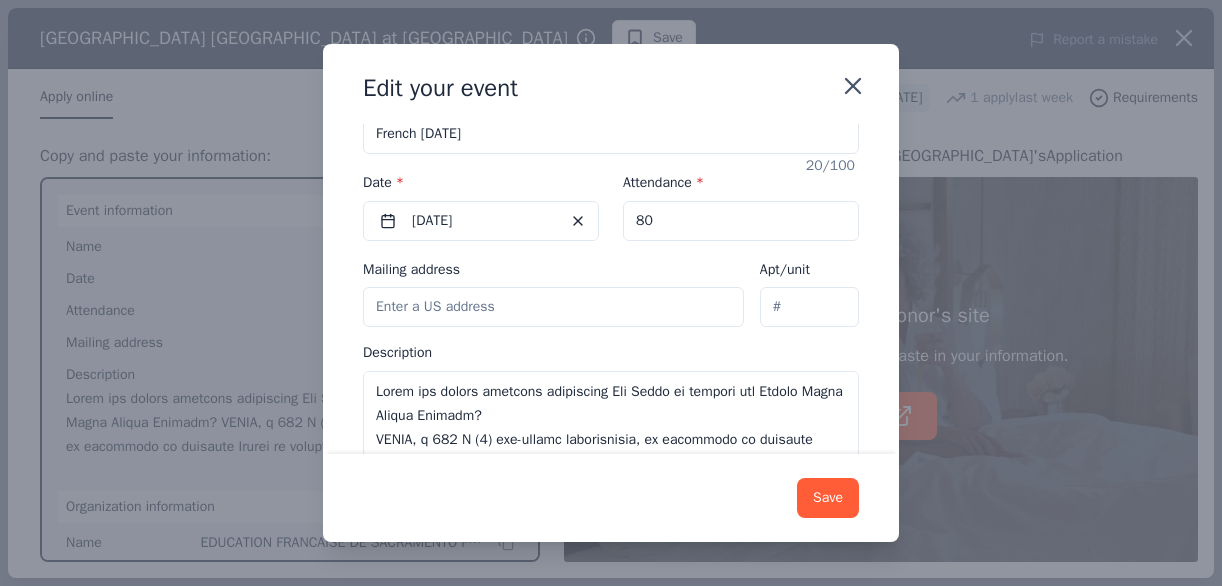scroll, scrollTop: 174, scrollLeft: 0, axis: vertical 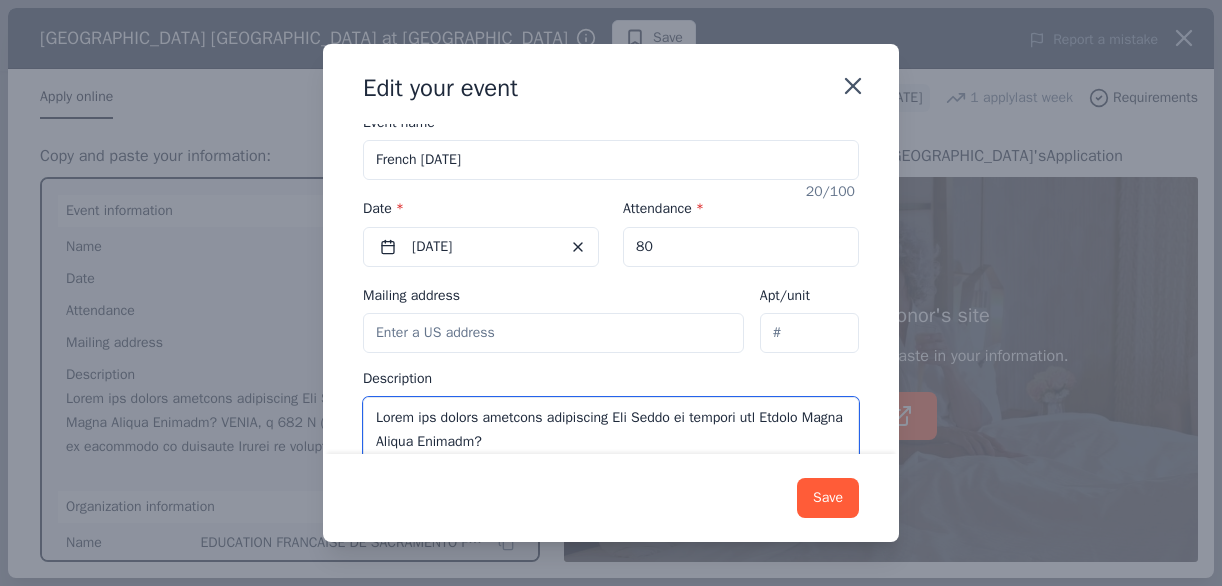 click at bounding box center (611, 442) 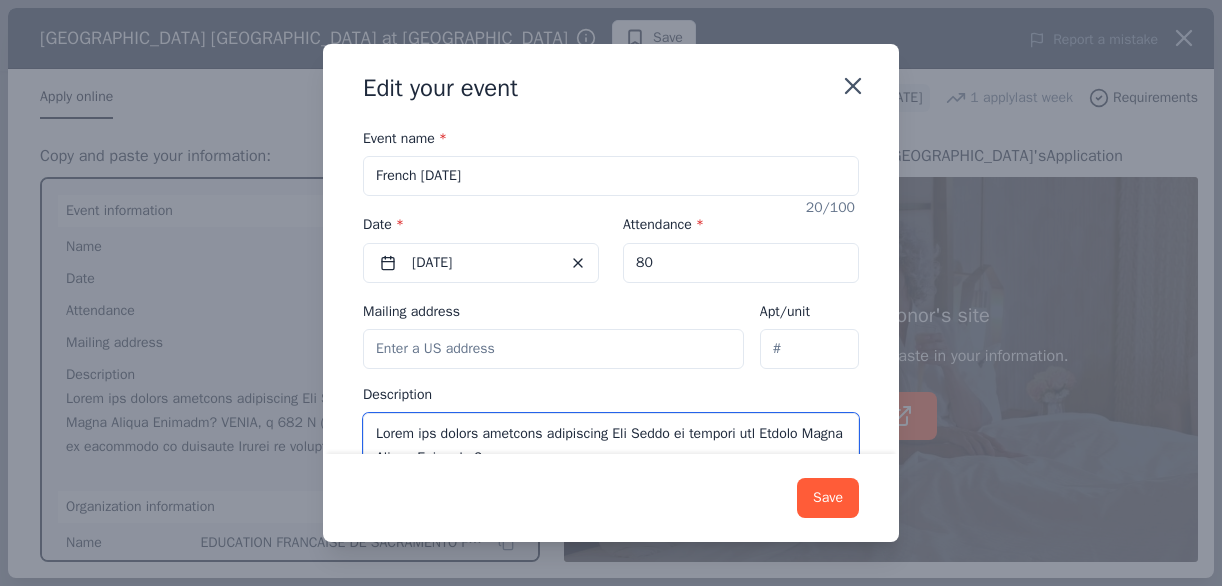 scroll, scrollTop: 236, scrollLeft: 0, axis: vertical 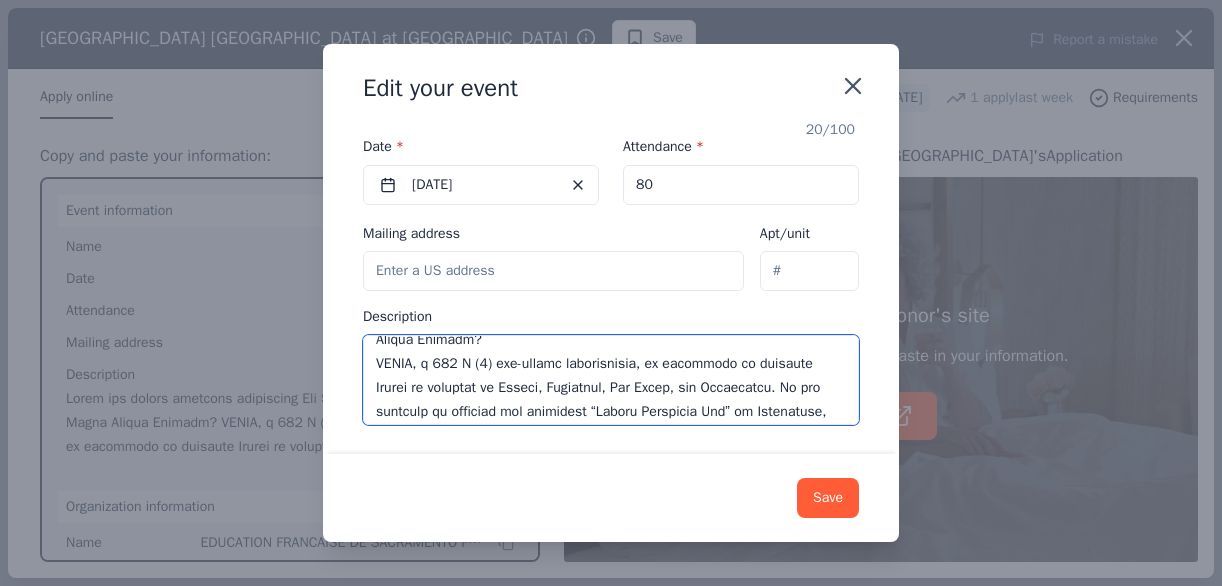 click at bounding box center [611, 380] 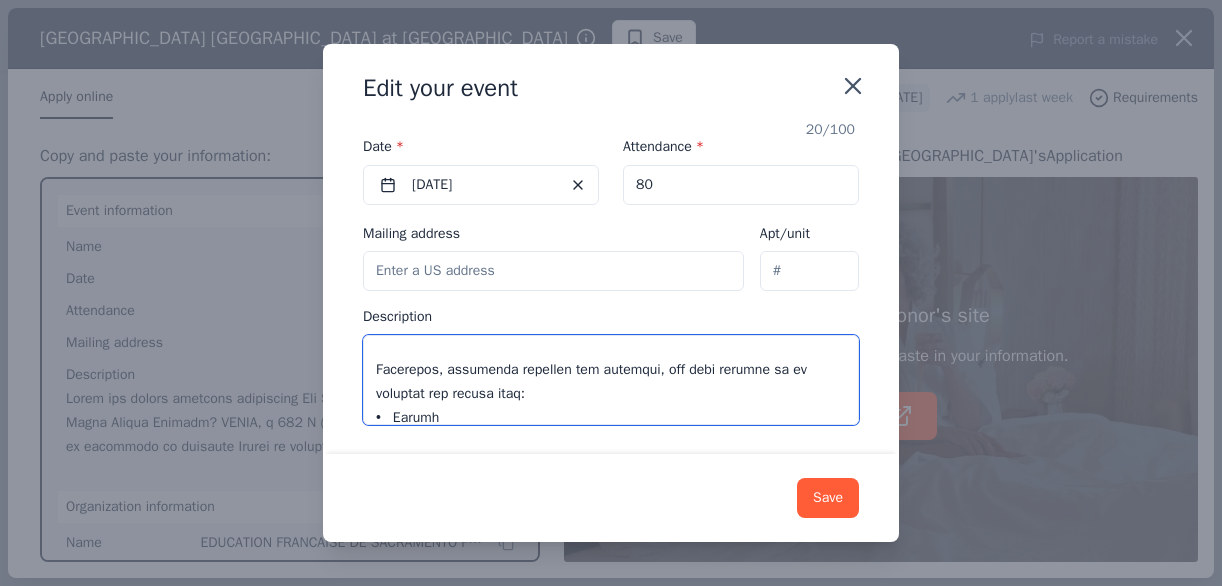 scroll, scrollTop: 250, scrollLeft: 0, axis: vertical 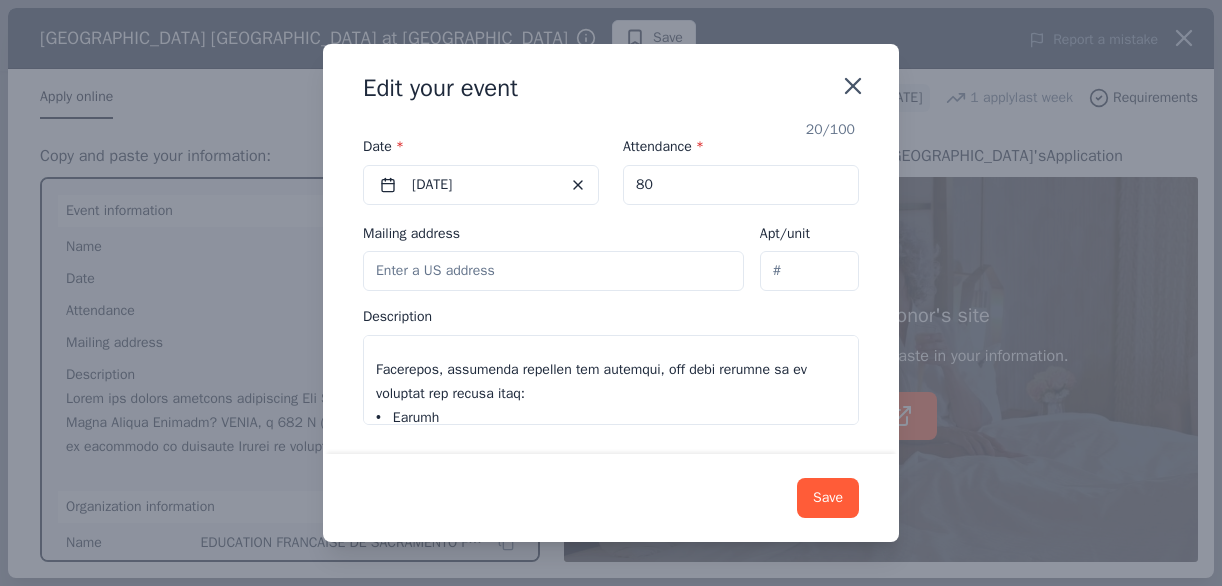 click on "Changes made here will update the Event too. Update donors you've applied to Let donors know of any updates you've made since you applied. Event name * French Discovery Day 20 /100 Event website https://efsac.com/events/ Attendance * 80 Date * 09/21/2025 Mailing address Apt/unit Description" at bounding box center [611, 289] 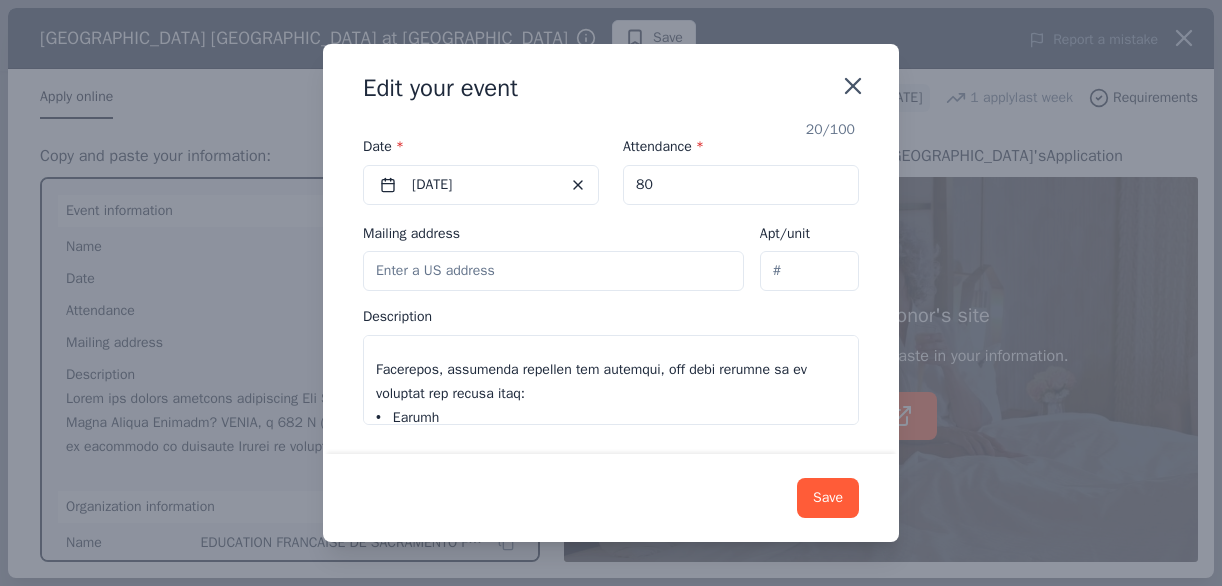 scroll, scrollTop: 232, scrollLeft: 0, axis: vertical 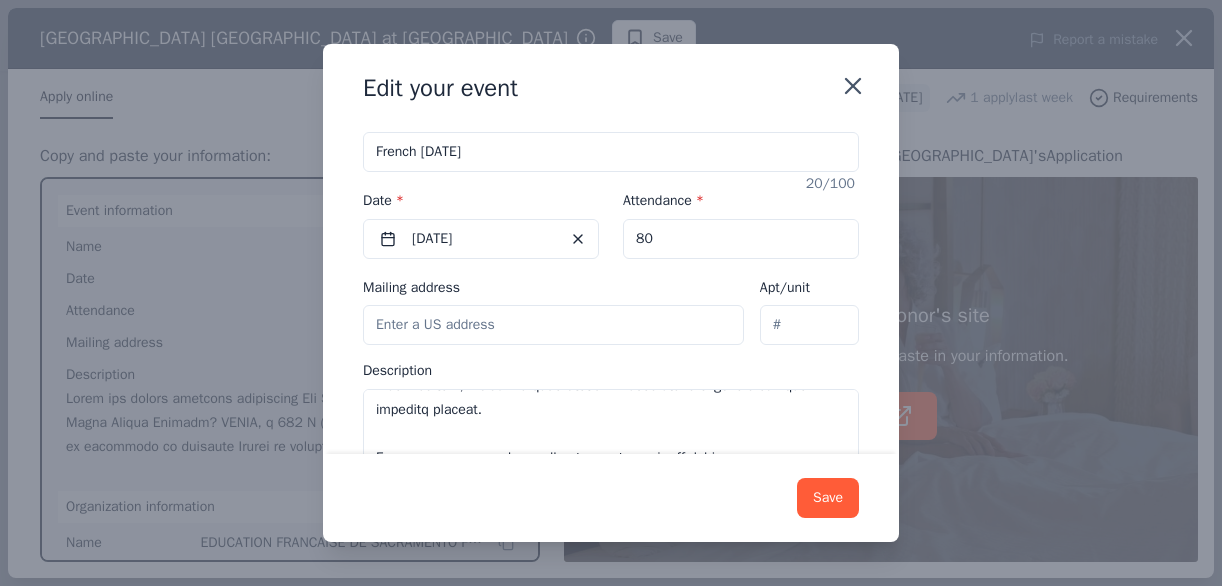 click on "Mailing address" at bounding box center [553, 325] 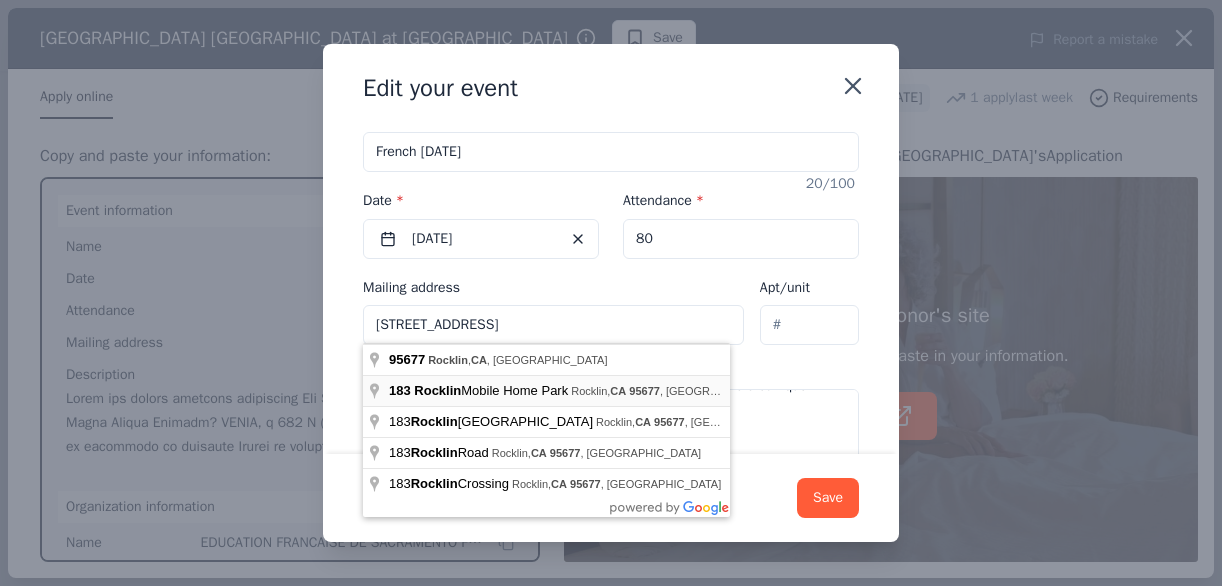 type on "PO box 183, rOCKLIN, ca, 95677" 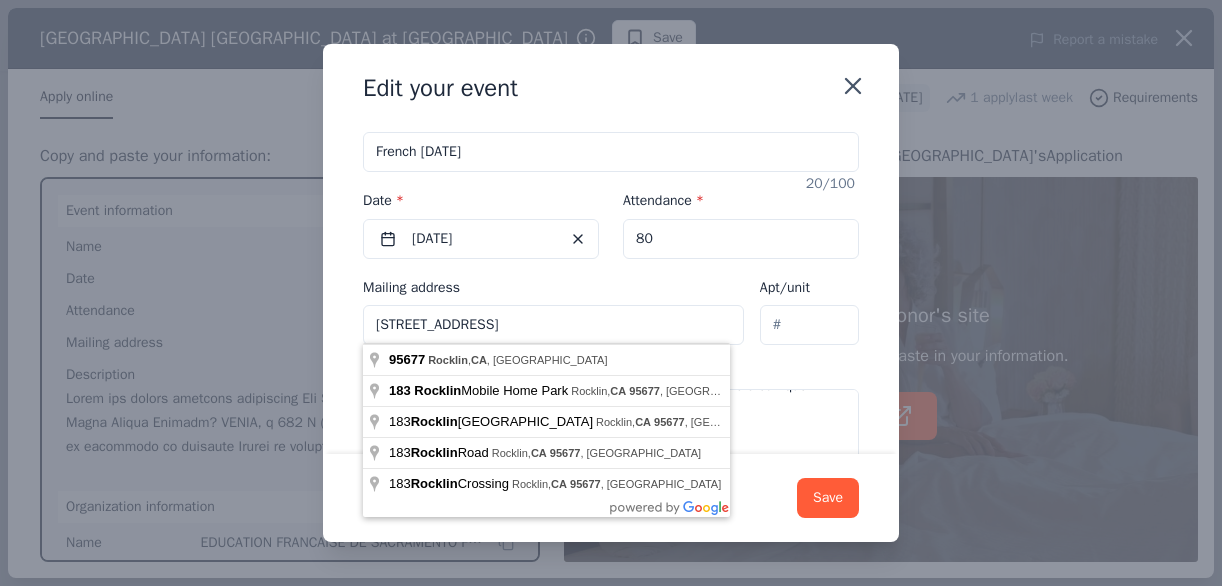 click on "Mailing address PO box 183, rOCKLIN, ca, 95677" at bounding box center [553, 310] 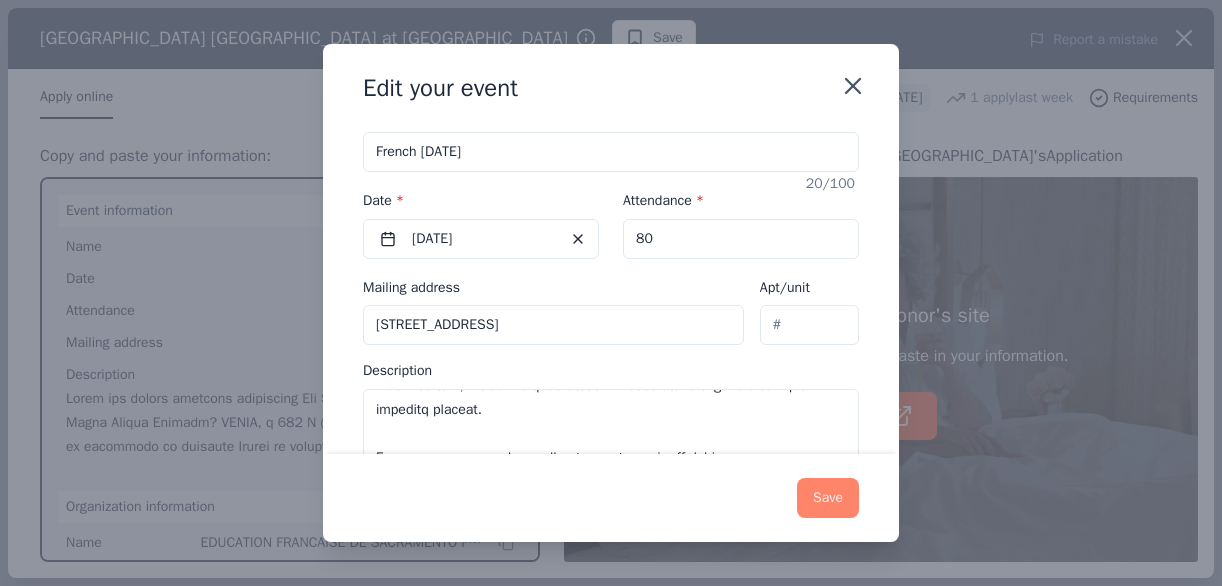 click on "Save" at bounding box center [828, 498] 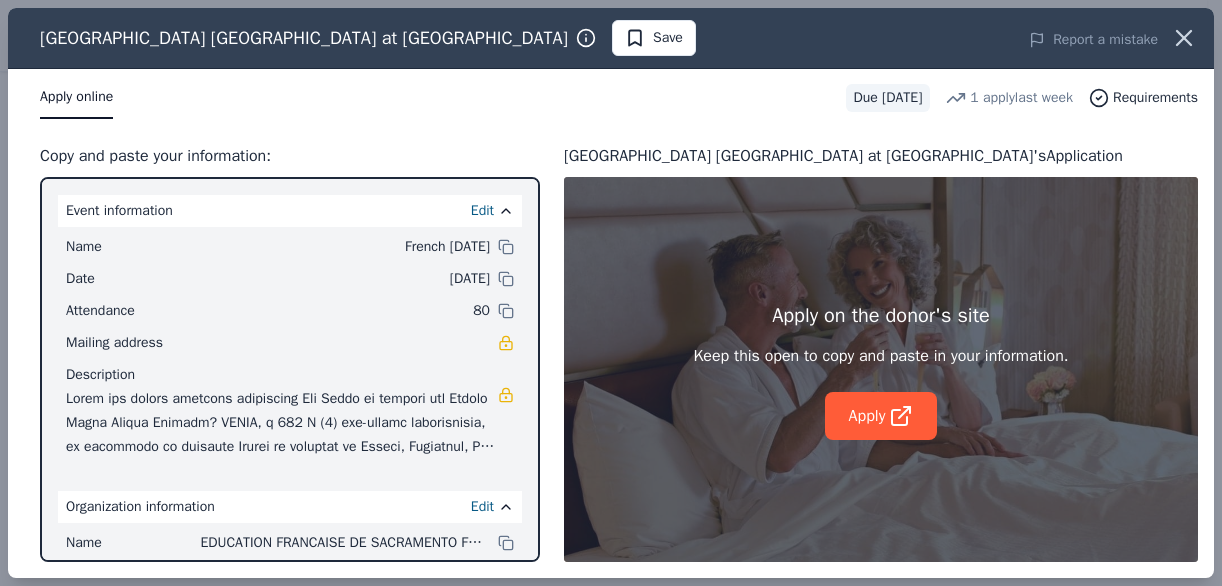 scroll, scrollTop: 1, scrollLeft: 0, axis: vertical 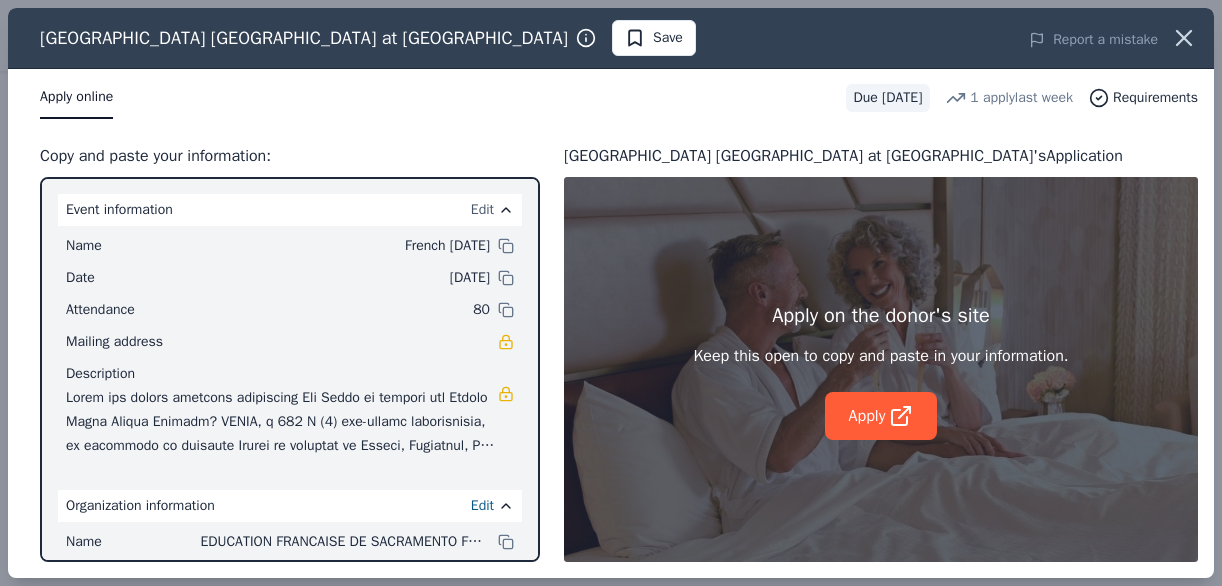 click on "Edit" at bounding box center [482, 210] 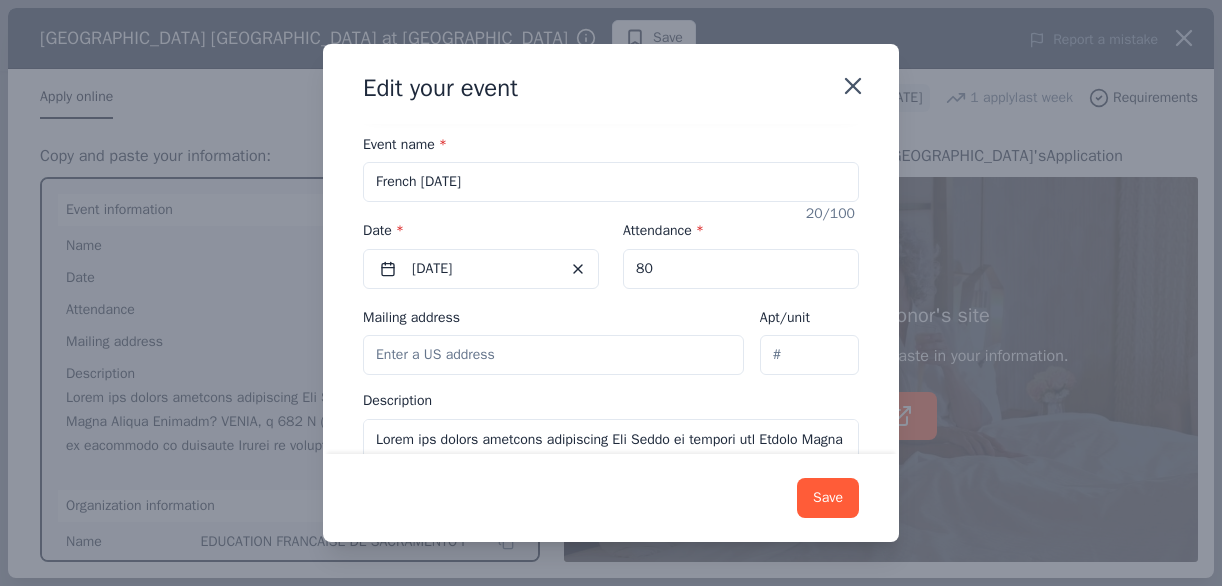 scroll, scrollTop: 236, scrollLeft: 0, axis: vertical 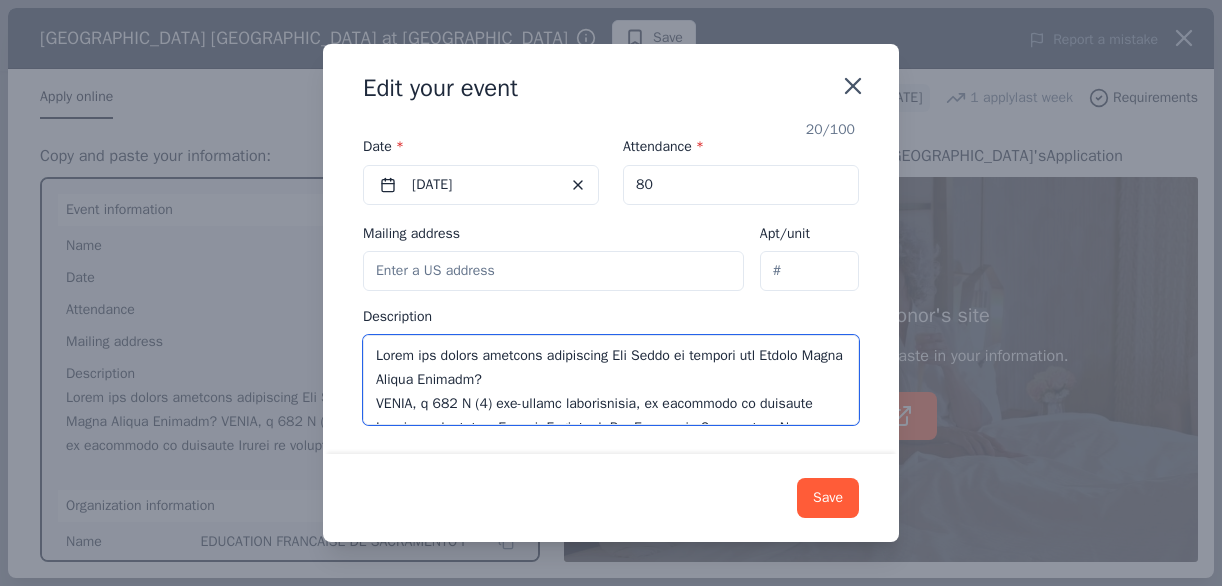click at bounding box center [611, 380] 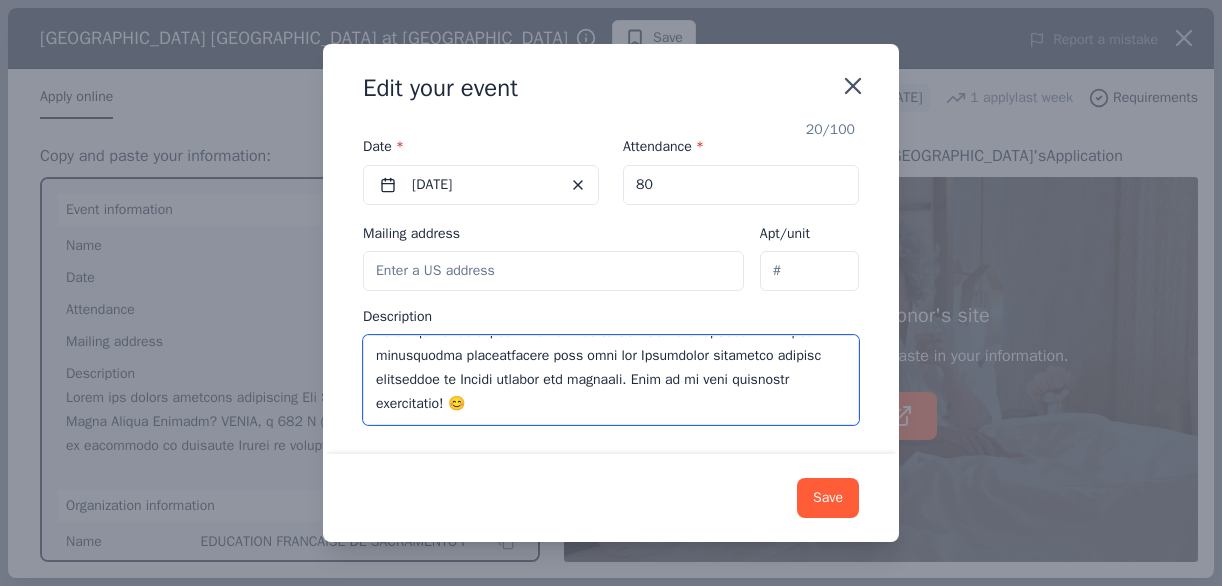 scroll, scrollTop: 468, scrollLeft: 0, axis: vertical 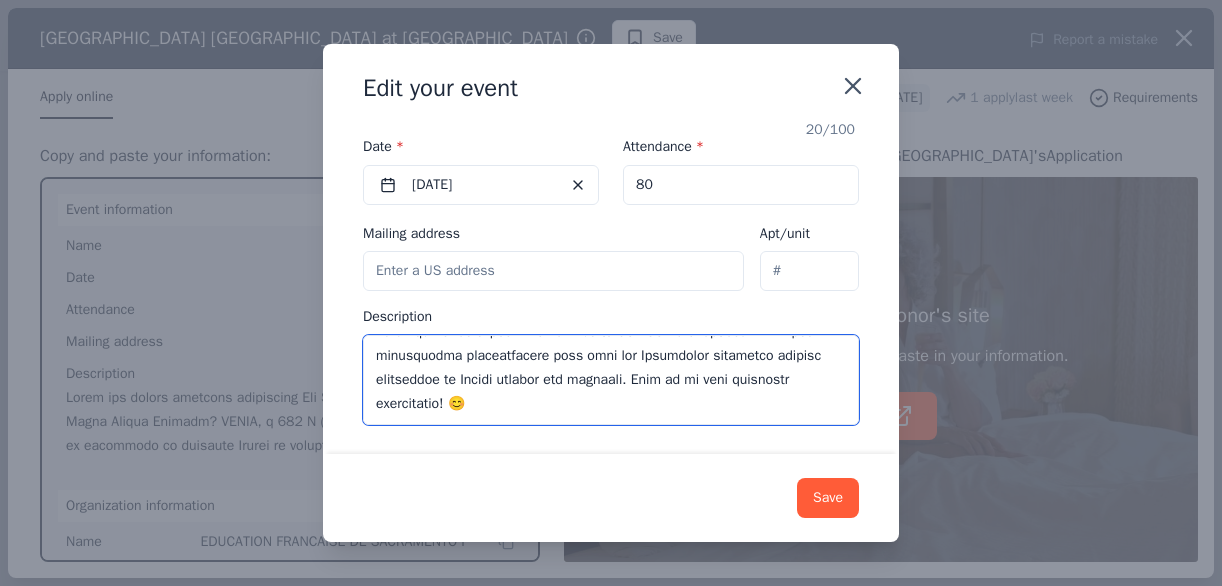 click at bounding box center [611, 380] 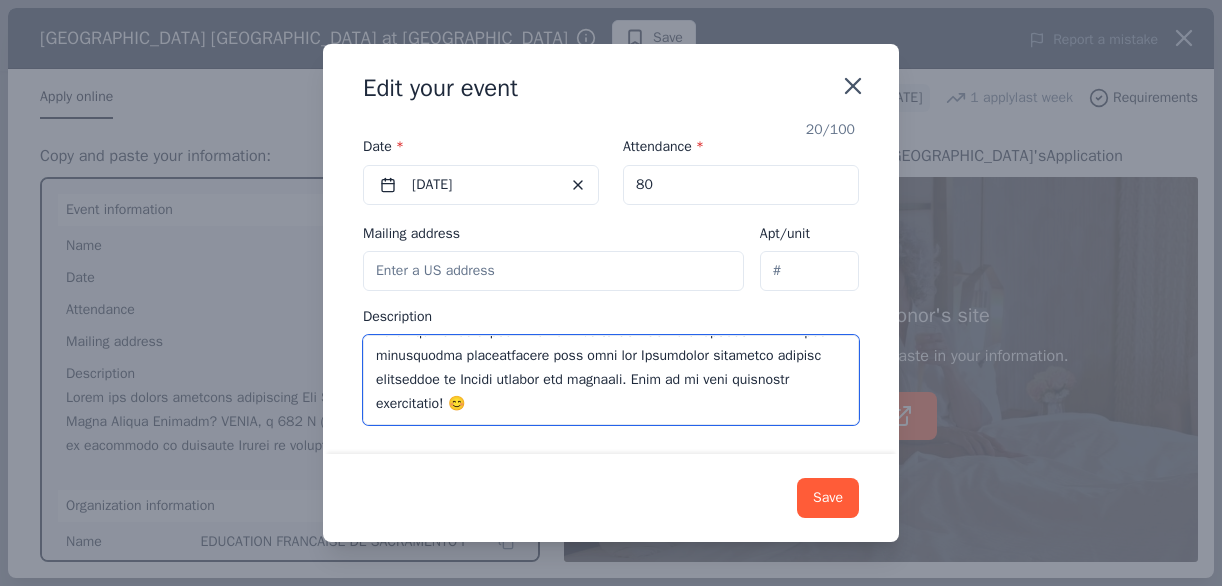 type on "Would you please consider sponsoring Our Event to support our French After School Program?
EFSAC, a 501 C (3) non-profit organization, is dedicated to teaching French to students in Folsom, Roseville, Elk Grove, and Sacramento. We are thrilled to announce our inaugural “French Discovery Day” in Sacramento, California, scheduled for September 21, 2025. This vibrant cultural event, organized by Education Française of Sacramento, aims to celebrate the French language and its history at the Sutter Fort State History Park. This weekend, France is celebrating architectural community-focused heritage stories.
Attendees, including families and students, can look forward to an exciting day filled with:
•	Picnic
•	Workshops
•	Tour of the Fort in French
•	Raffle & Silent Auction
The proceeds from this event will directly support our after-school French programs in the cities. Our mission at EFSAC is to providAe affordable educational opportunities that help the Sacramento community immerse themselves in French c..." 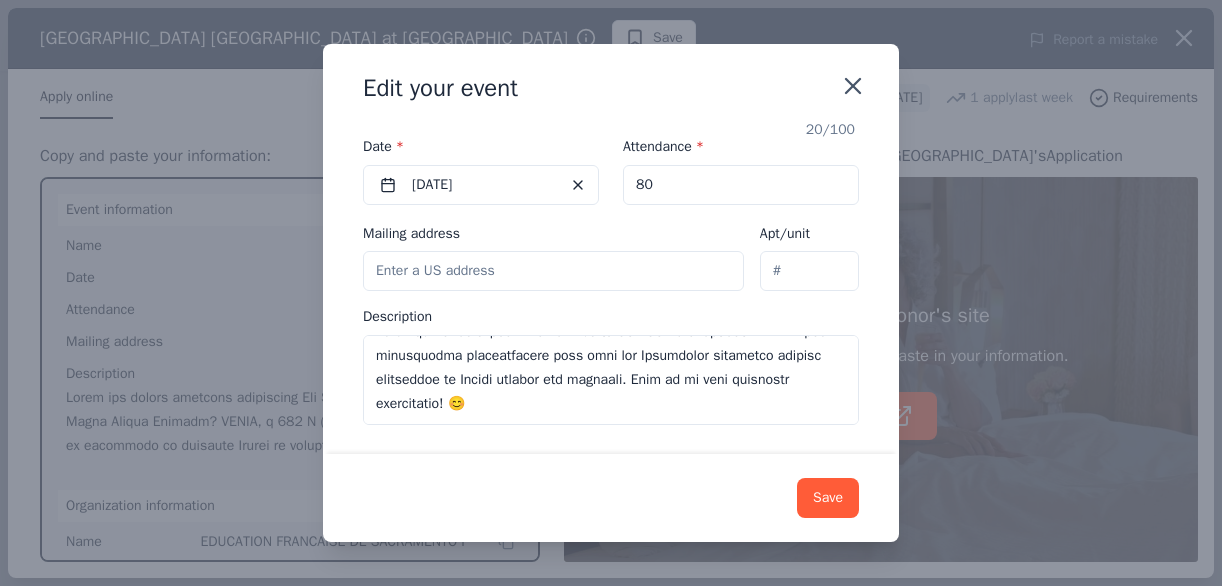 click on "Changes made here will update the Event too. Update donors you've applied to Let donors know of any updates you've made since you applied. Event name * French Discovery Day 20 /100 Event website https://efsac.com/events/ Attendance * 80 Date * 09/21/2025 Mailing address Apt/unit Description" at bounding box center (611, 289) 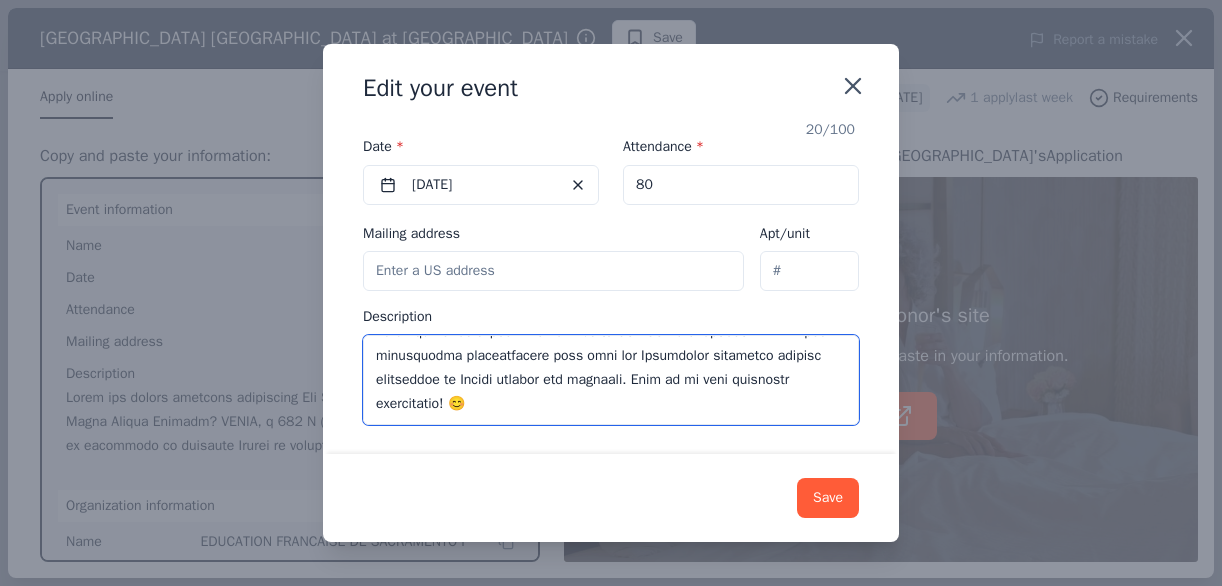 click at bounding box center [611, 380] 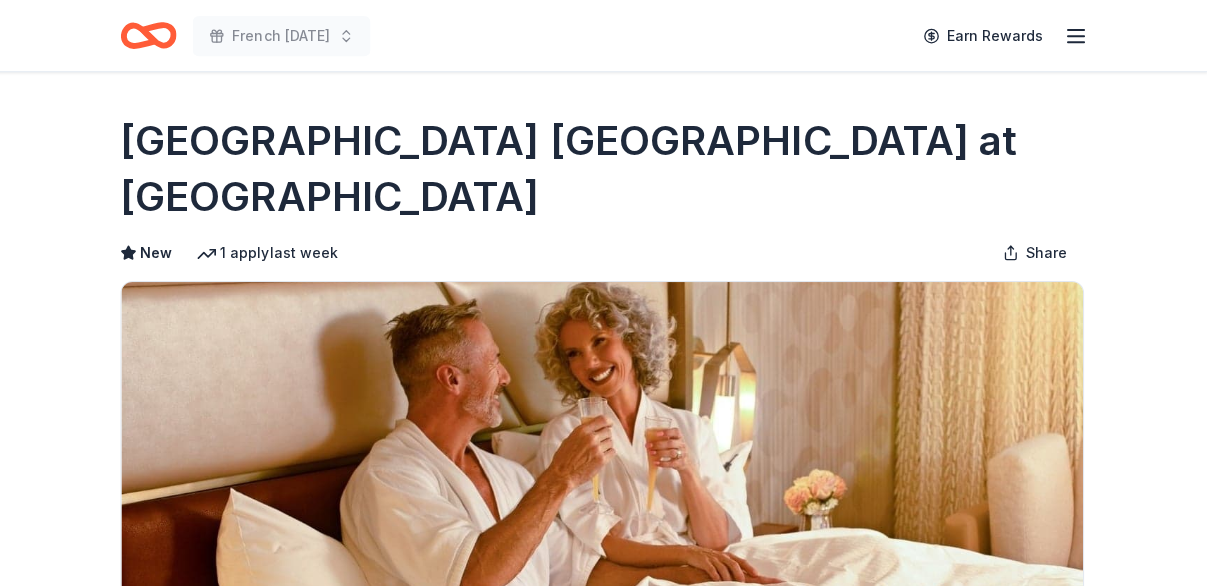 scroll, scrollTop: 0, scrollLeft: 0, axis: both 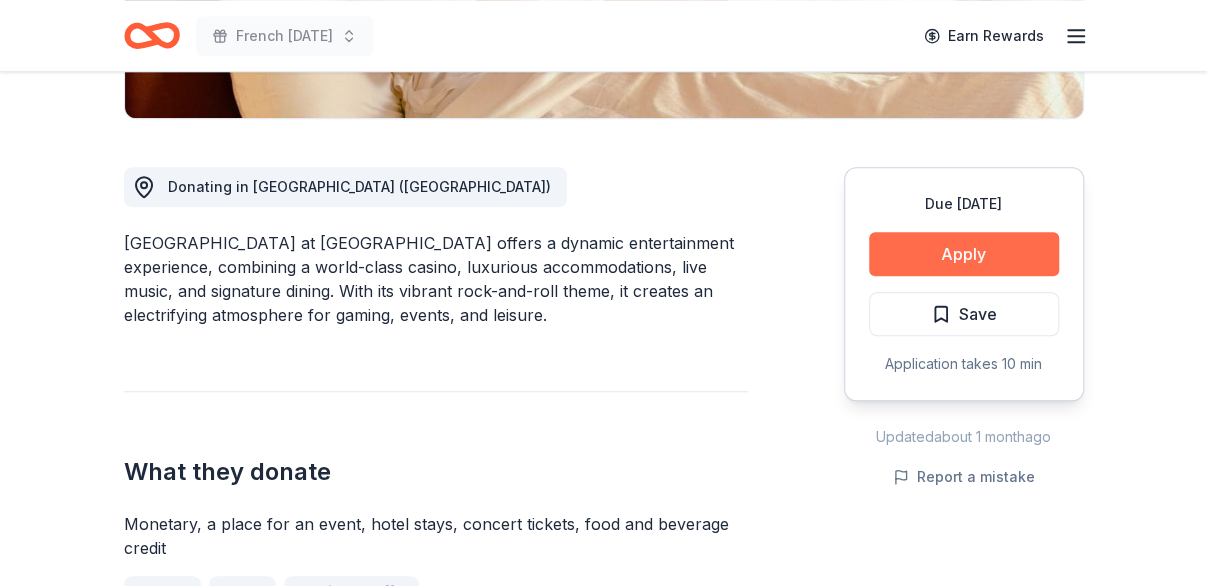 click on "Apply" at bounding box center [964, 254] 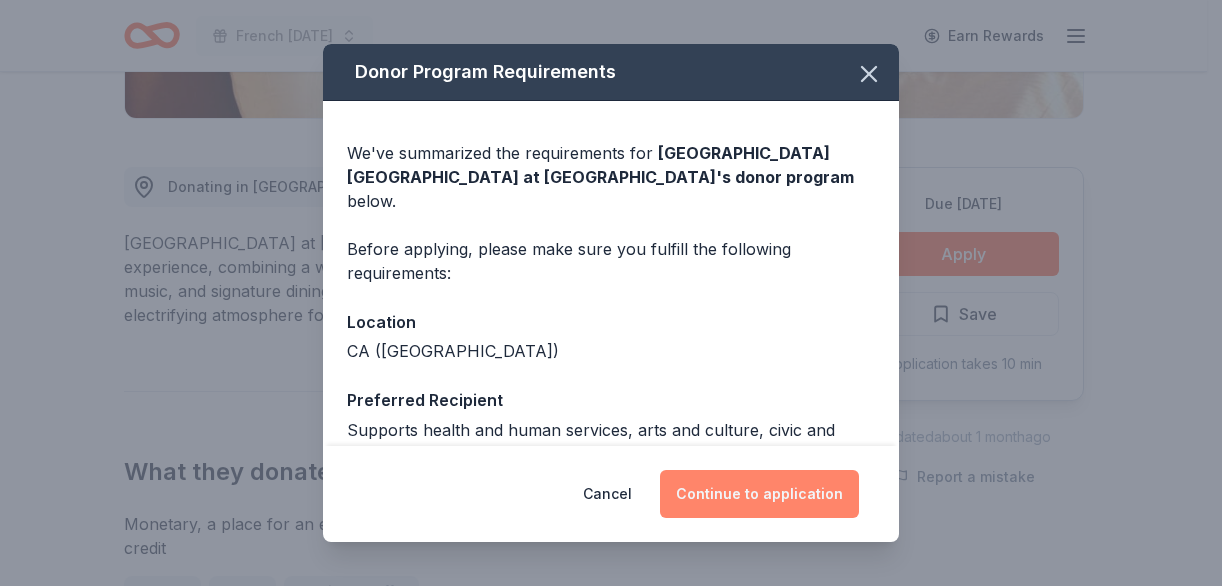 click on "Continue to application" at bounding box center (759, 494) 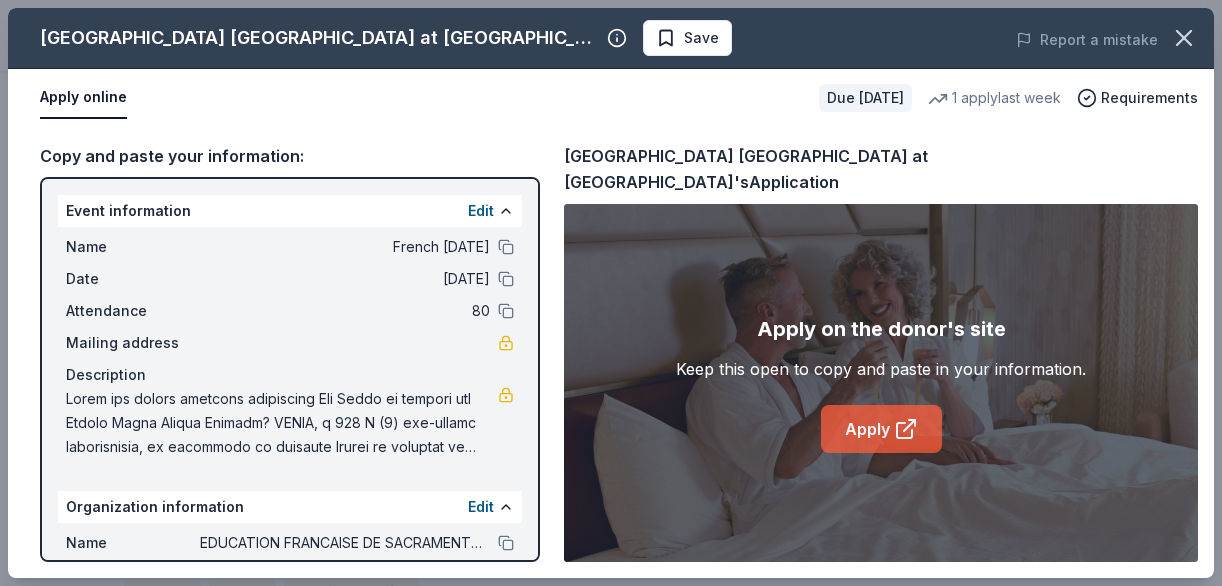 click 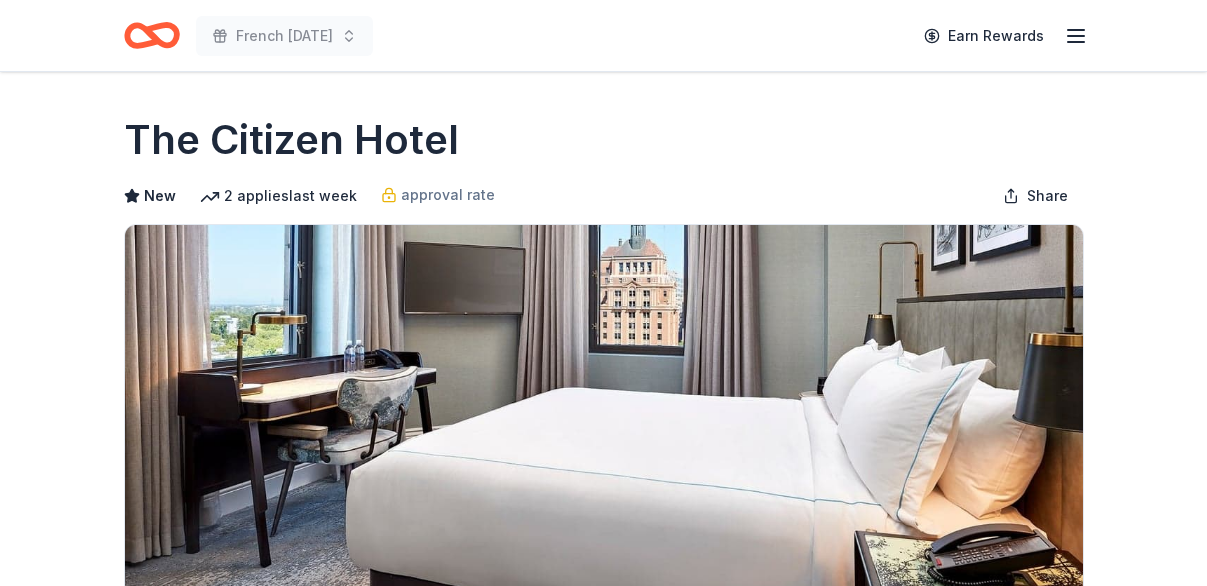 scroll, scrollTop: 0, scrollLeft: 0, axis: both 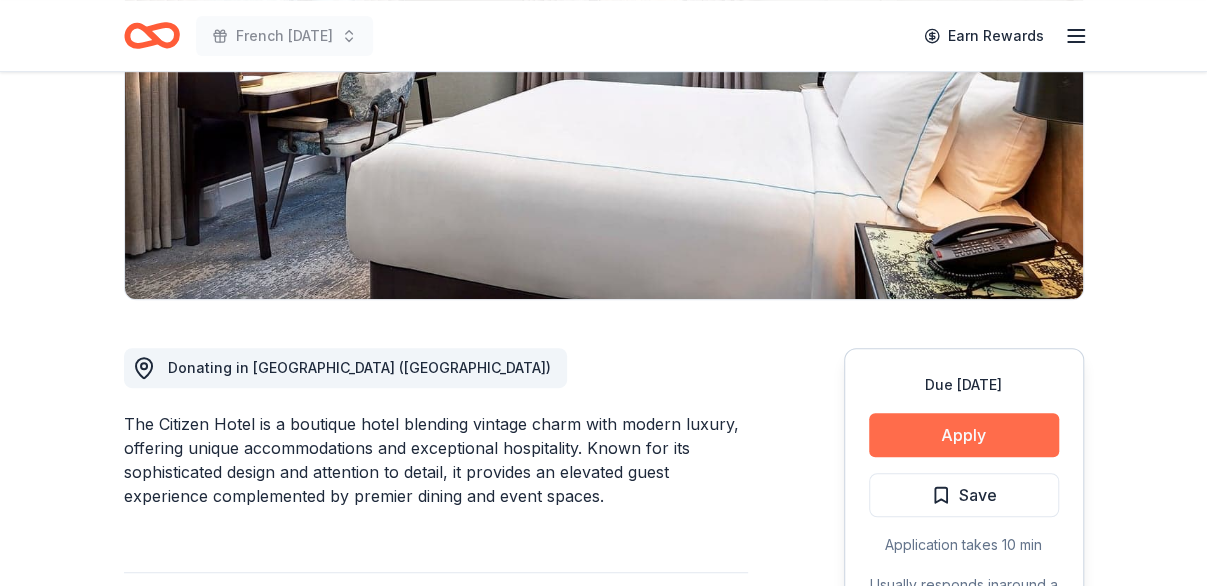 click on "Apply" at bounding box center [964, 435] 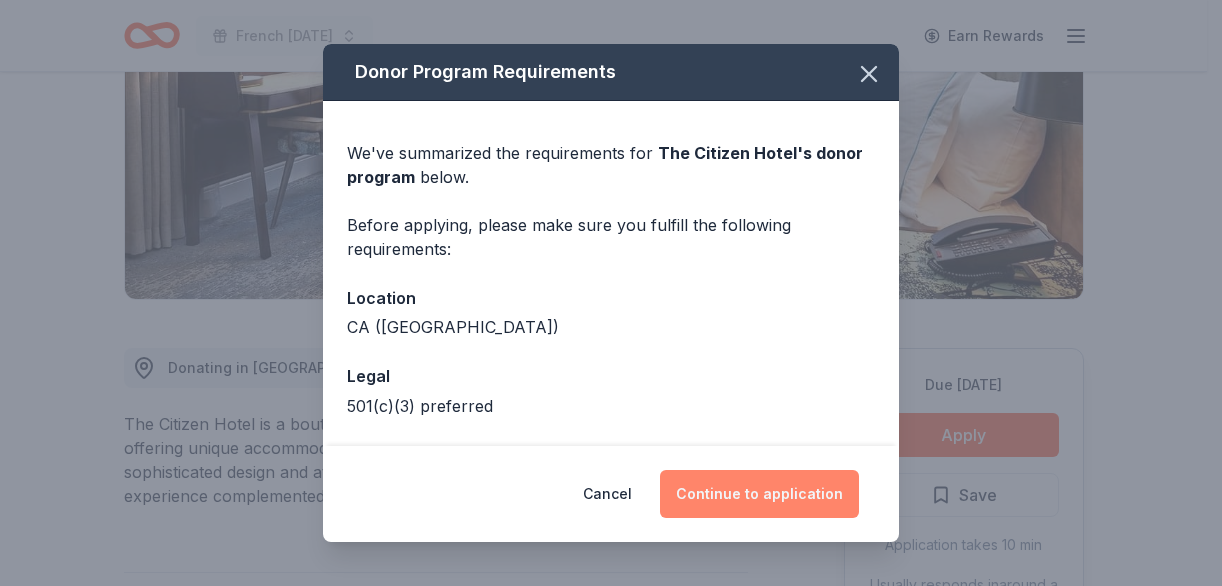 click on "Continue to application" at bounding box center (759, 494) 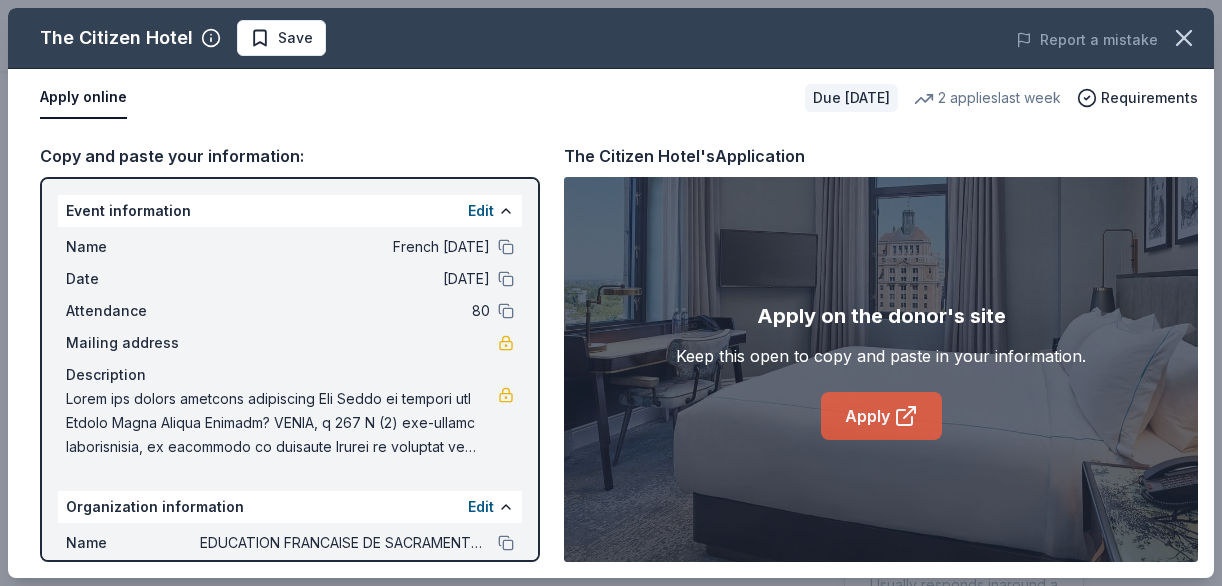 click on "Apply" at bounding box center [881, 416] 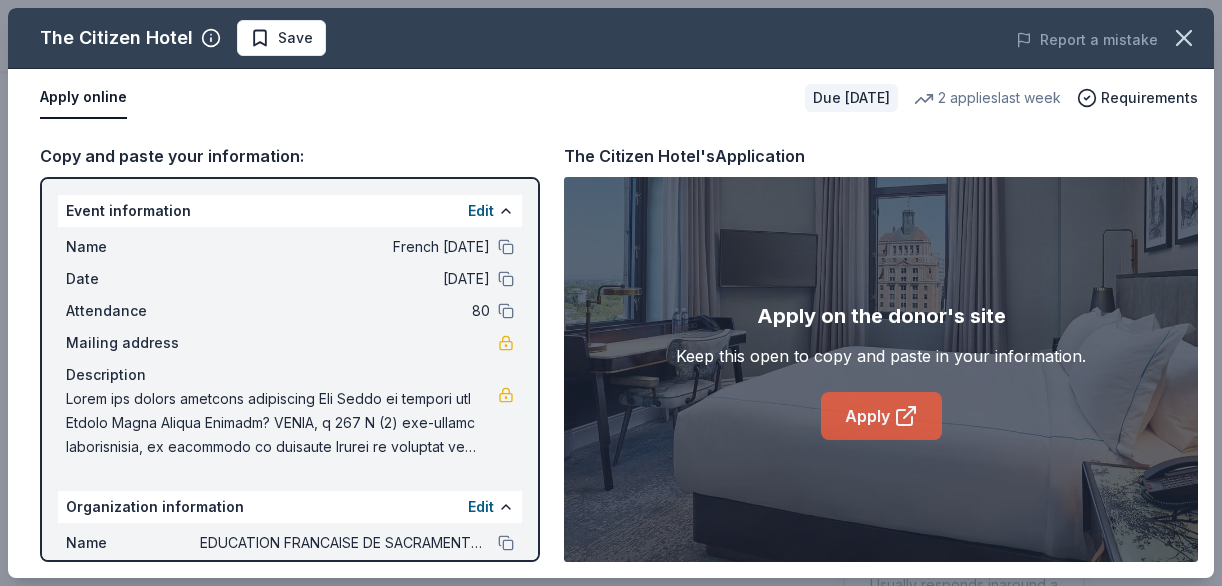 click on "Apply" at bounding box center (881, 416) 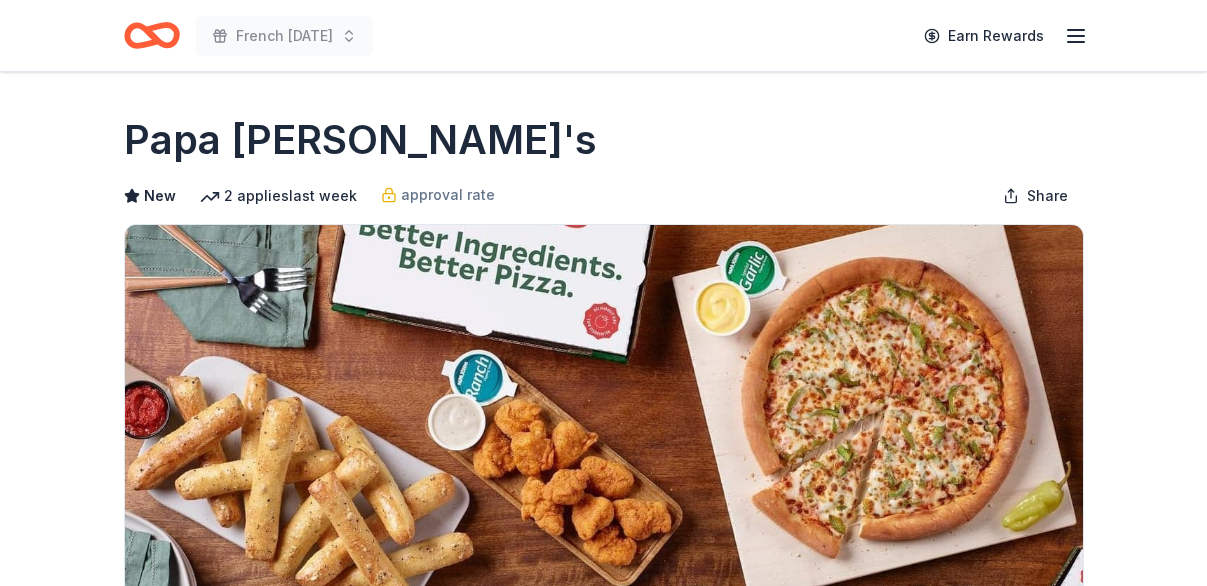 scroll, scrollTop: 0, scrollLeft: 0, axis: both 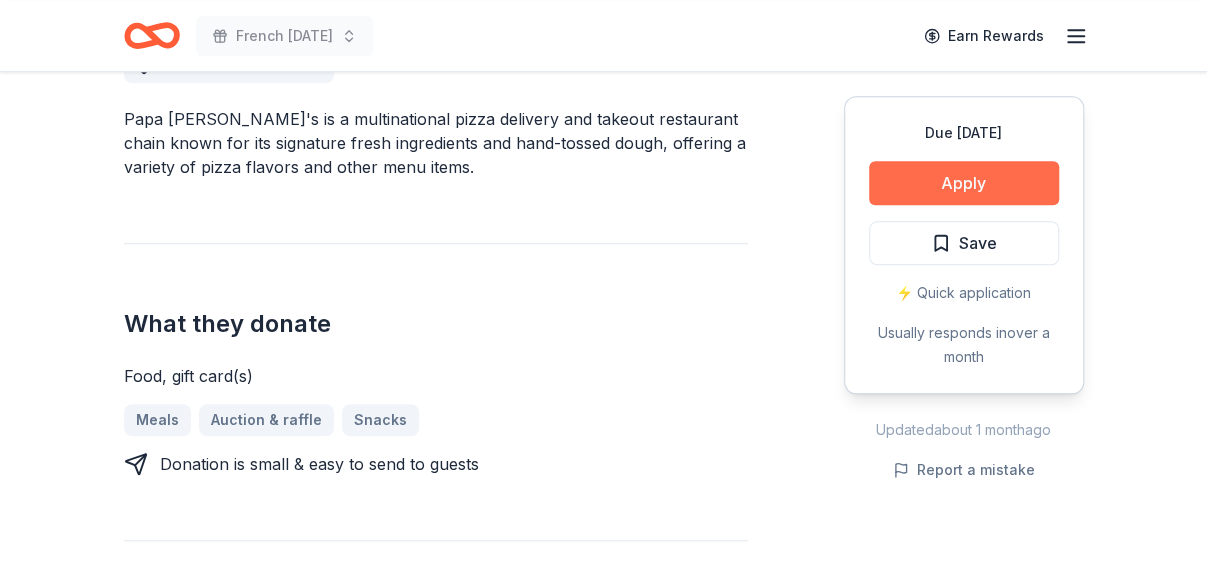 click on "Apply" at bounding box center [964, 183] 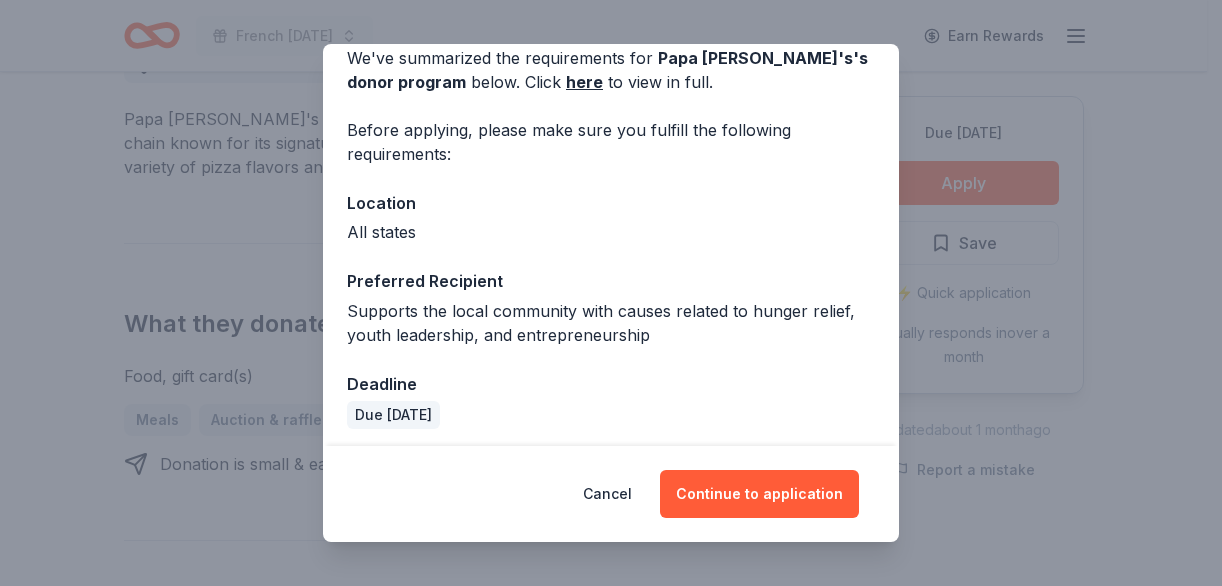 scroll, scrollTop: 101, scrollLeft: 0, axis: vertical 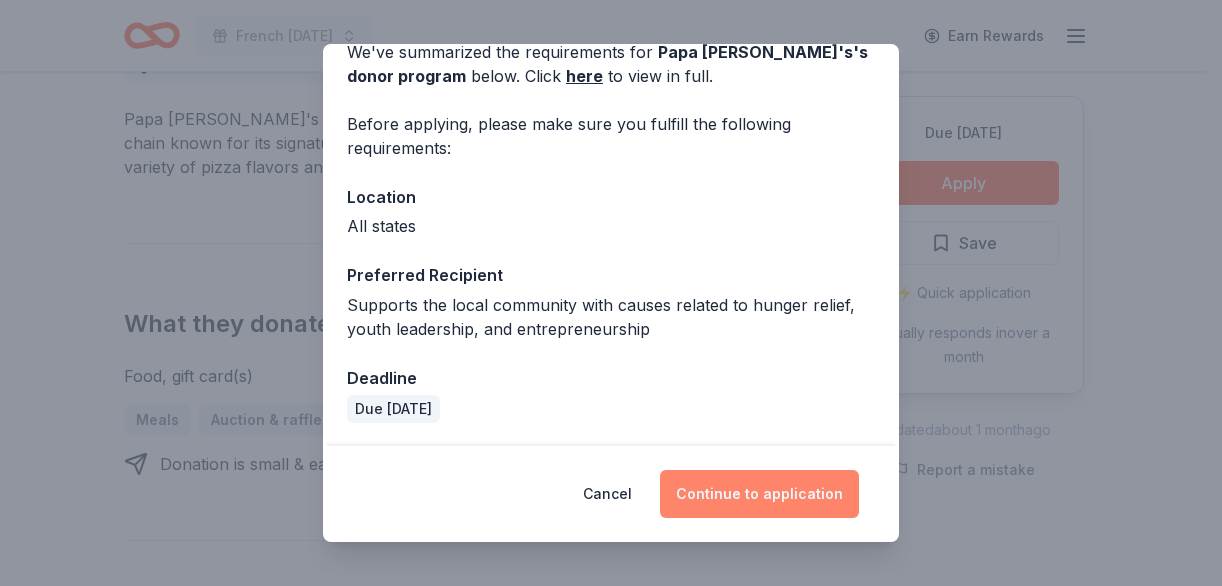 click on "Continue to application" at bounding box center (759, 494) 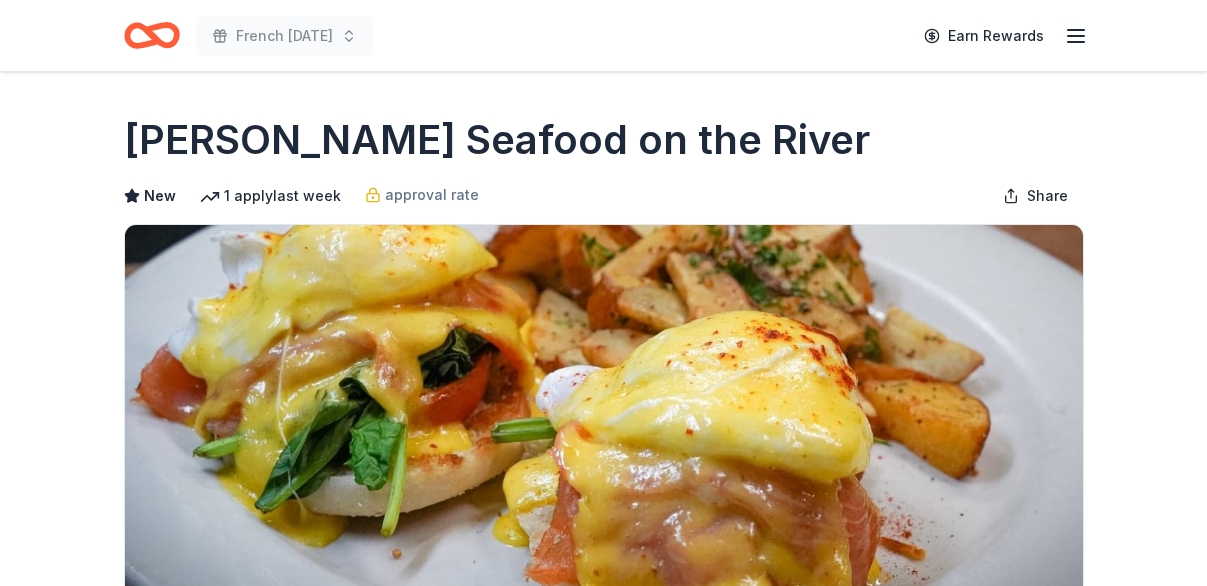scroll, scrollTop: 0, scrollLeft: 0, axis: both 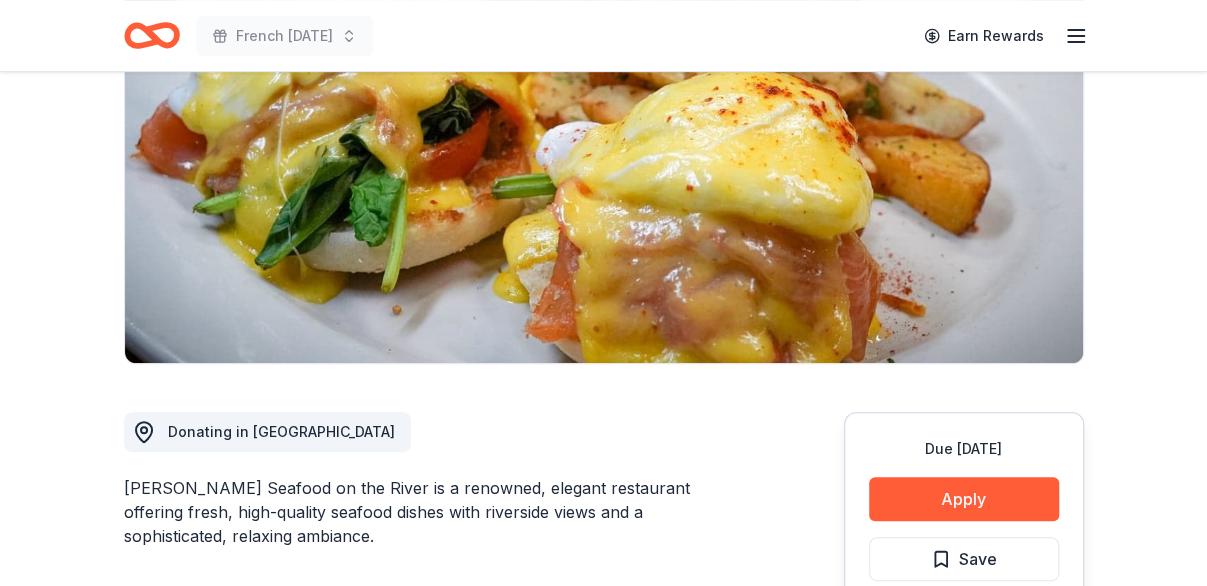 drag, startPoint x: 1205, startPoint y: 145, endPoint x: 1202, endPoint y: 175, distance: 30.149628 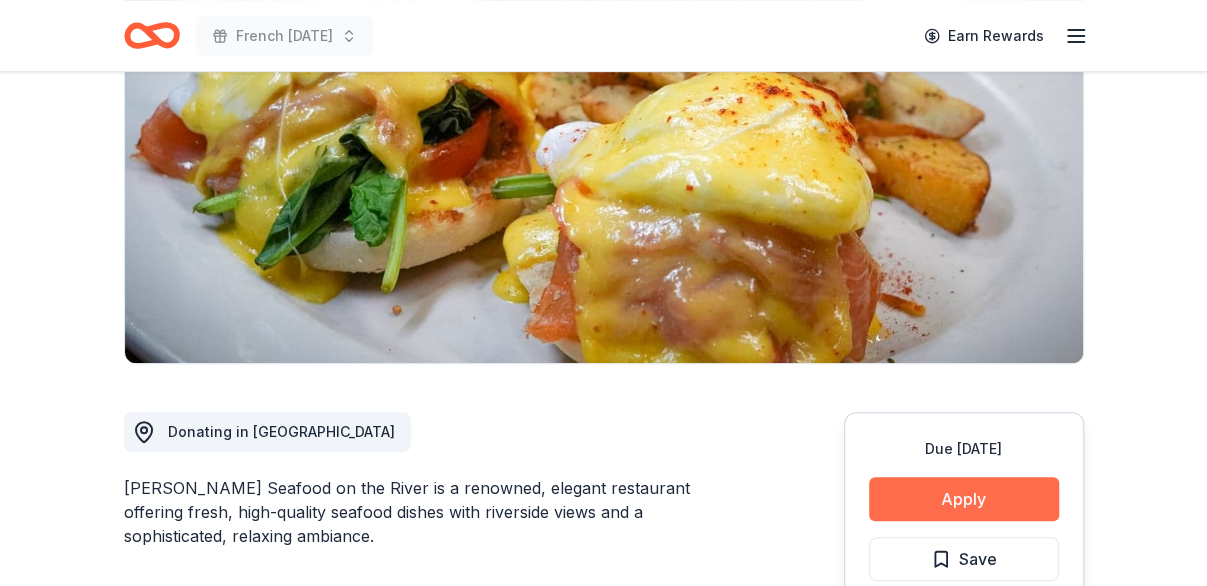 click on "Apply" at bounding box center [964, 499] 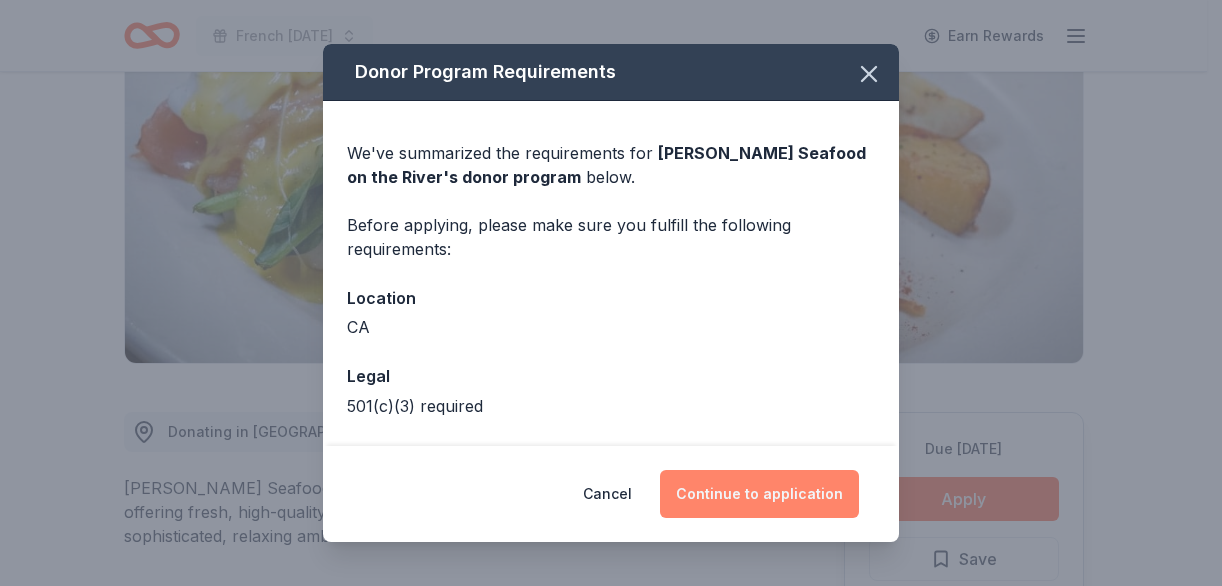 click on "Continue to application" at bounding box center [759, 494] 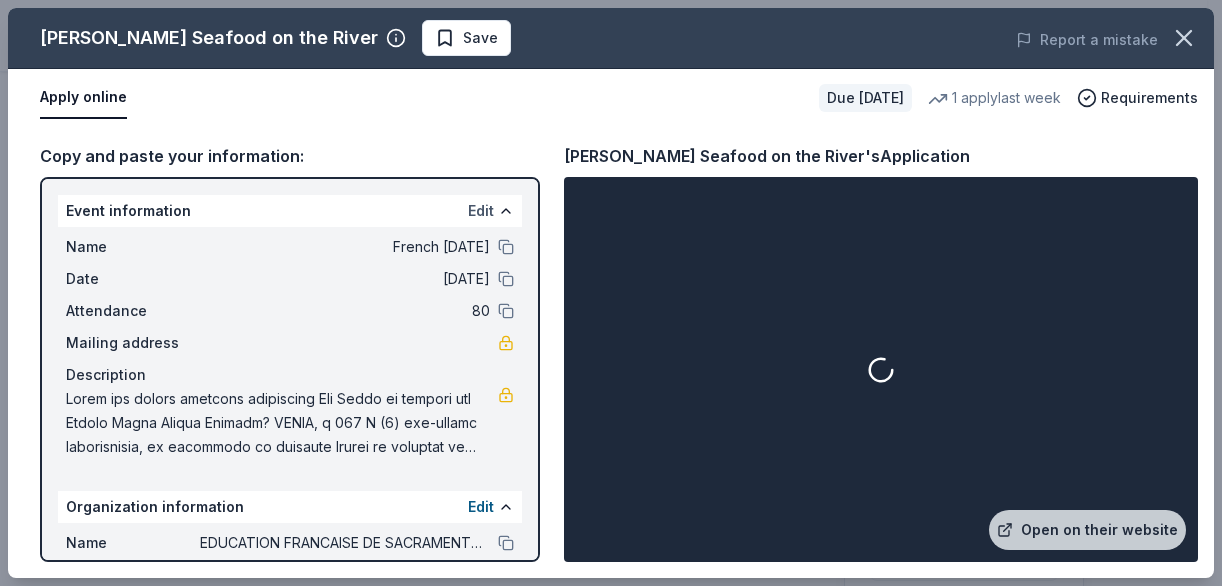 click on "Edit" at bounding box center (481, 211) 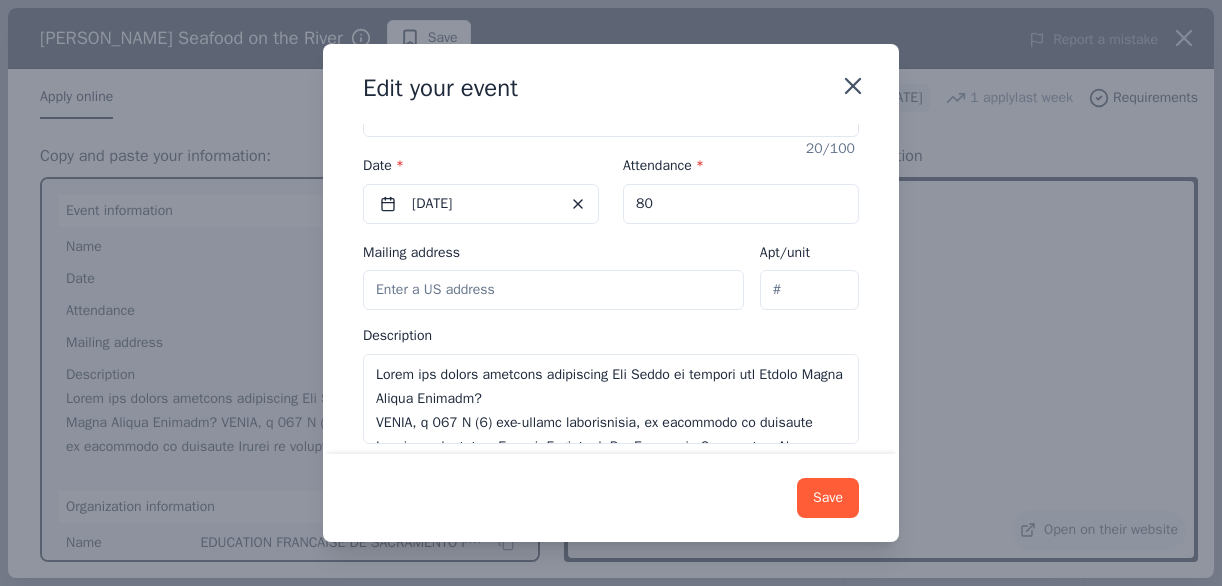 scroll, scrollTop: 236, scrollLeft: 0, axis: vertical 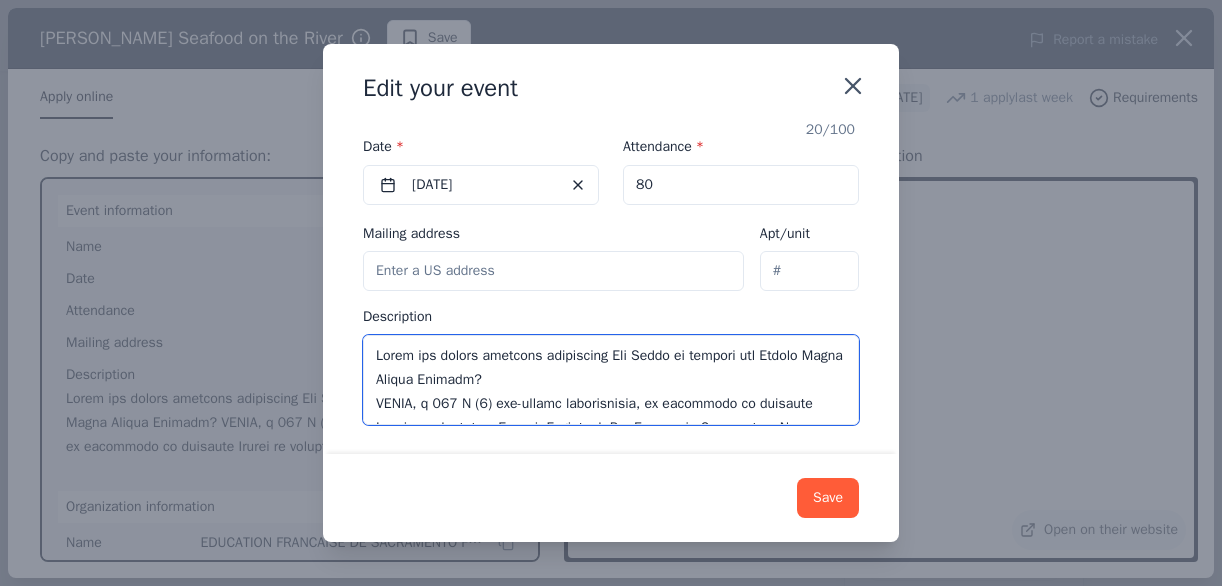 click at bounding box center [611, 380] 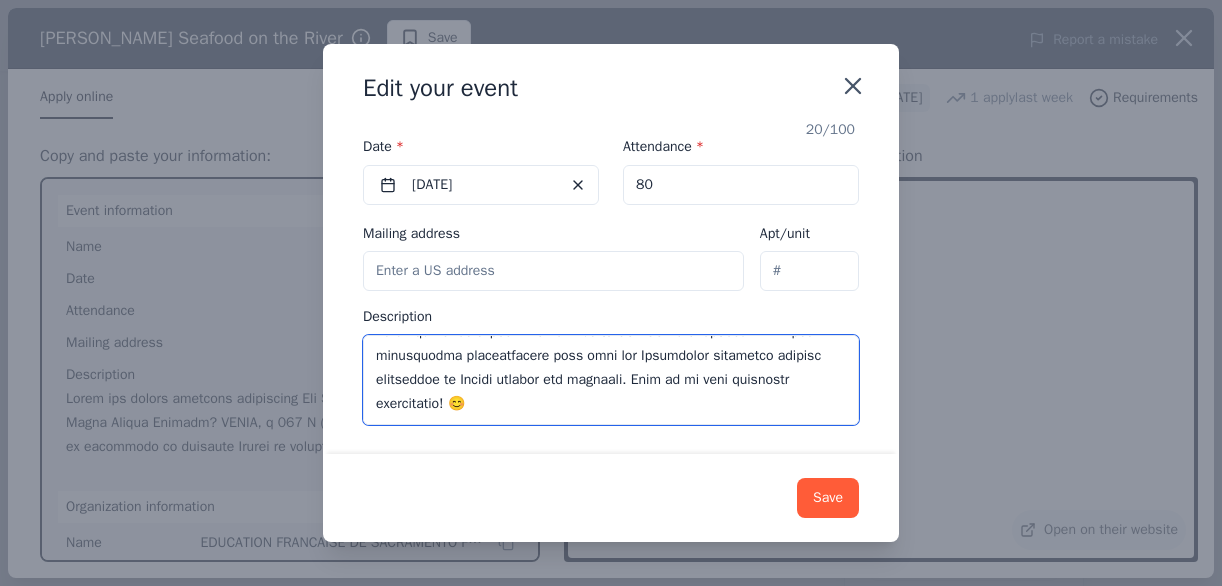scroll, scrollTop: 528, scrollLeft: 0, axis: vertical 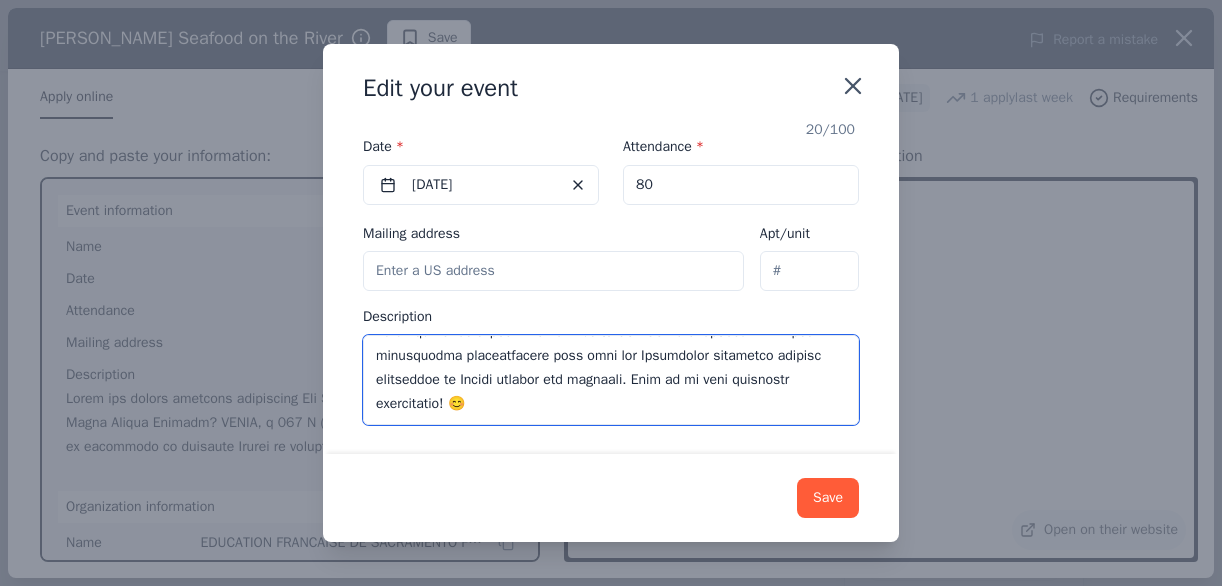 click at bounding box center (611, 380) 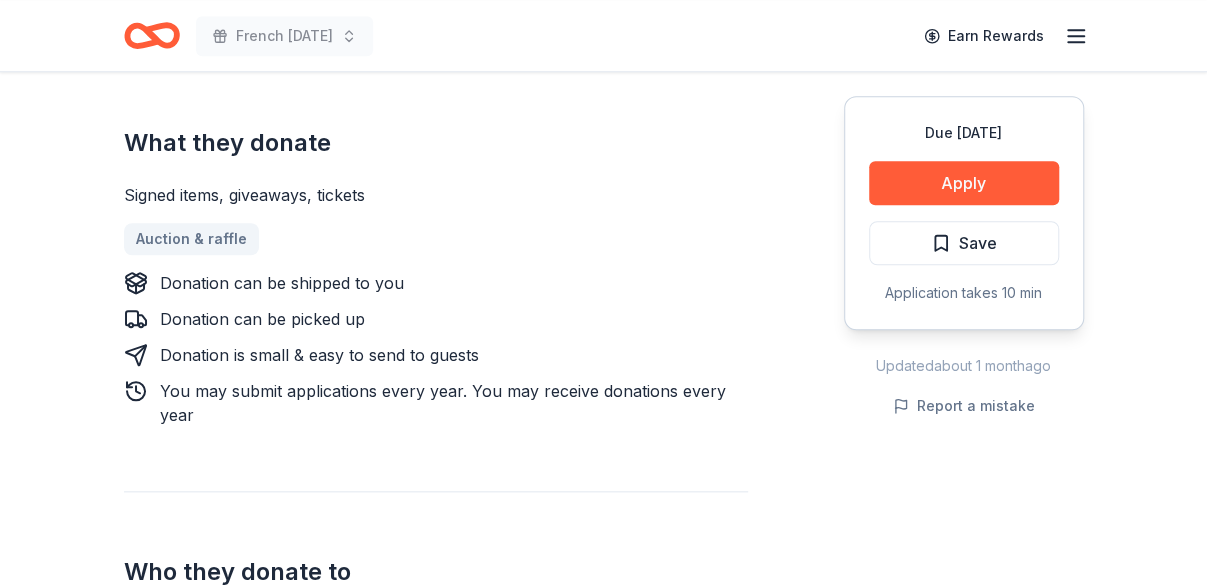 scroll, scrollTop: 801, scrollLeft: 0, axis: vertical 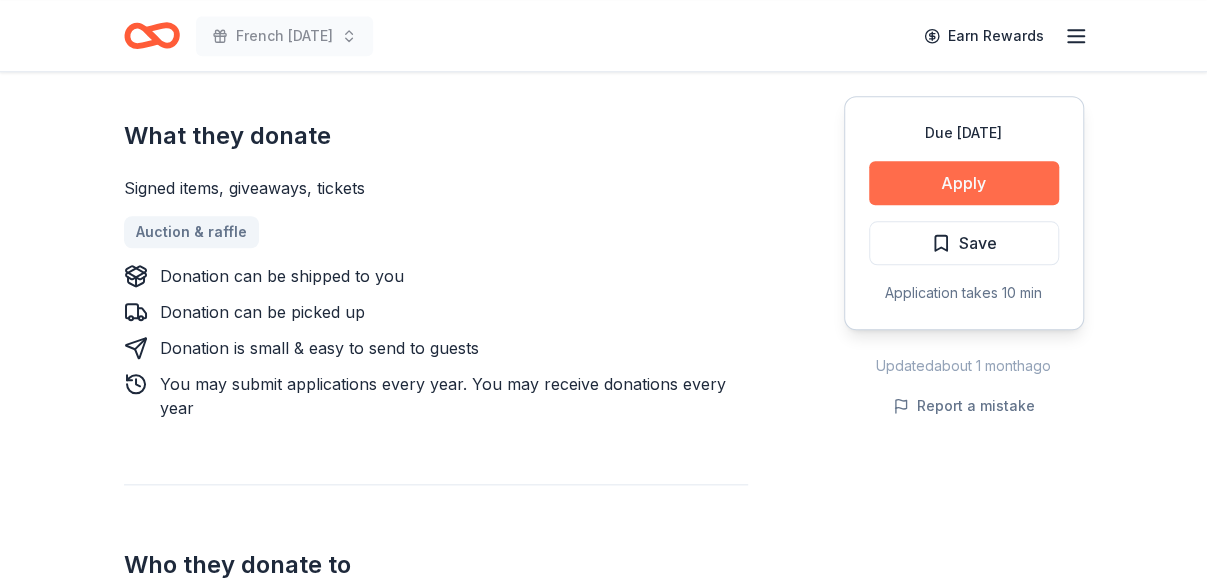 click on "Apply" at bounding box center [964, 183] 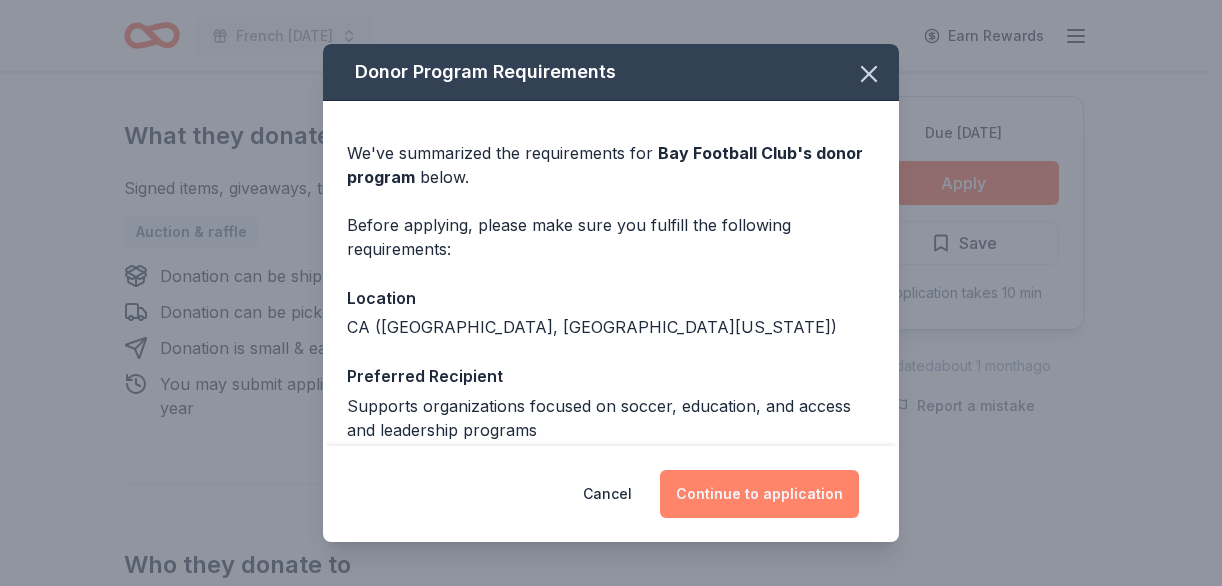 click on "Continue to application" at bounding box center [759, 494] 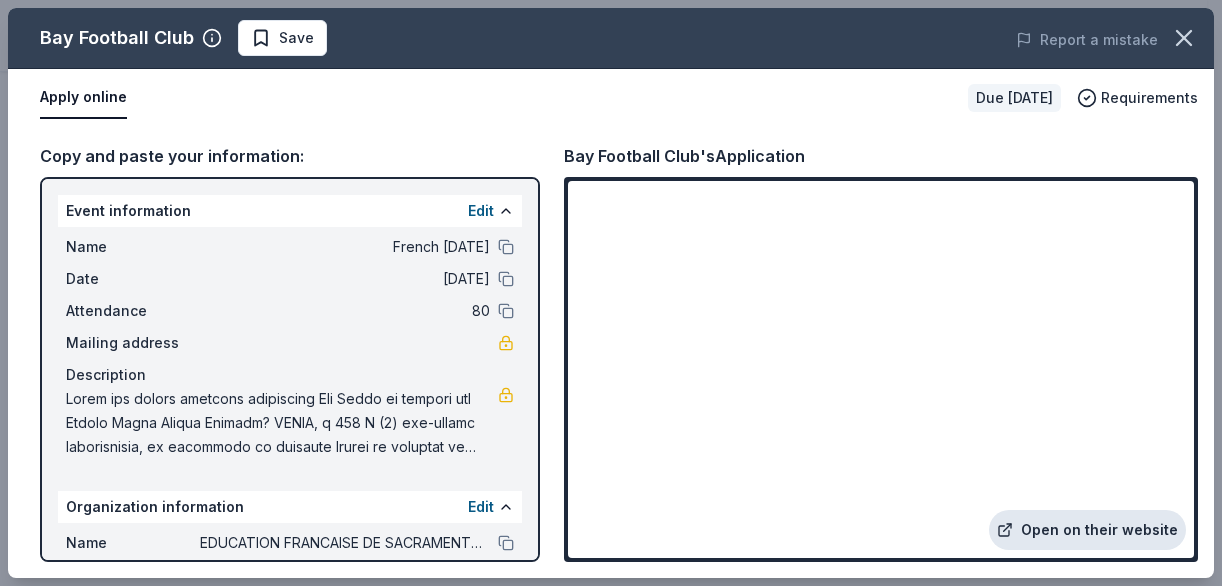 click on "Open on their website" at bounding box center (1087, 530) 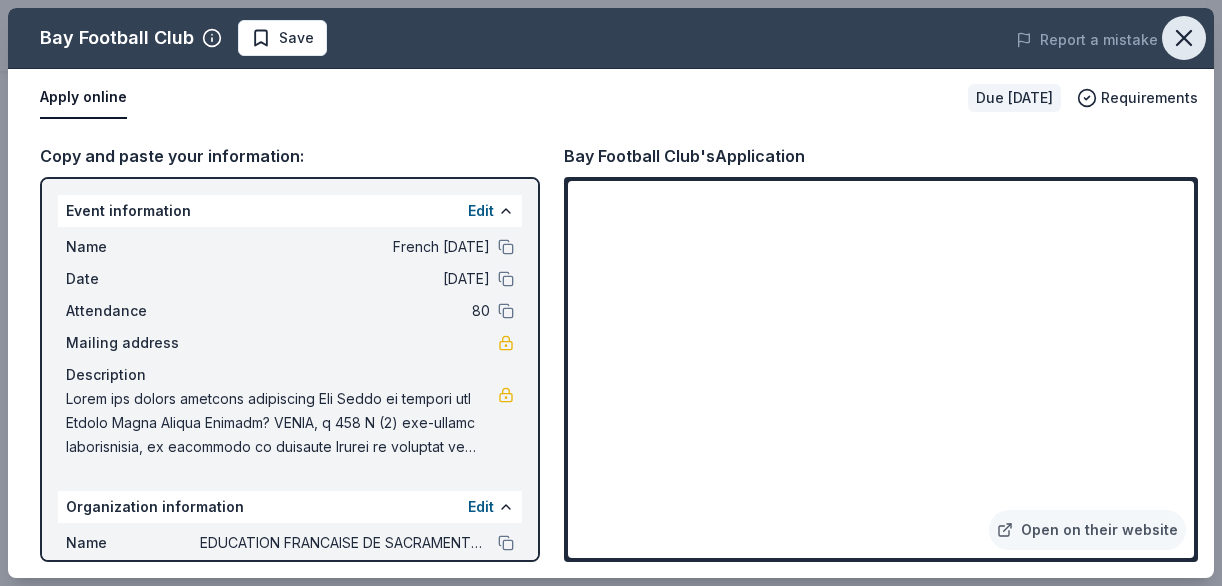 click at bounding box center (1184, 38) 